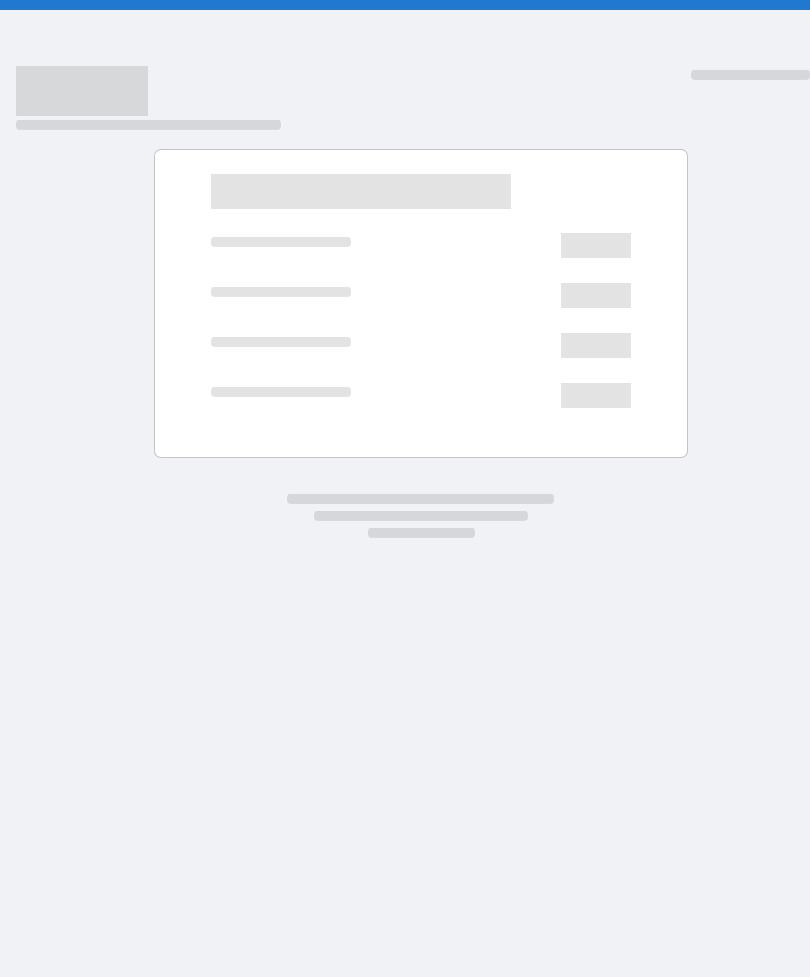 scroll, scrollTop: 0, scrollLeft: 0, axis: both 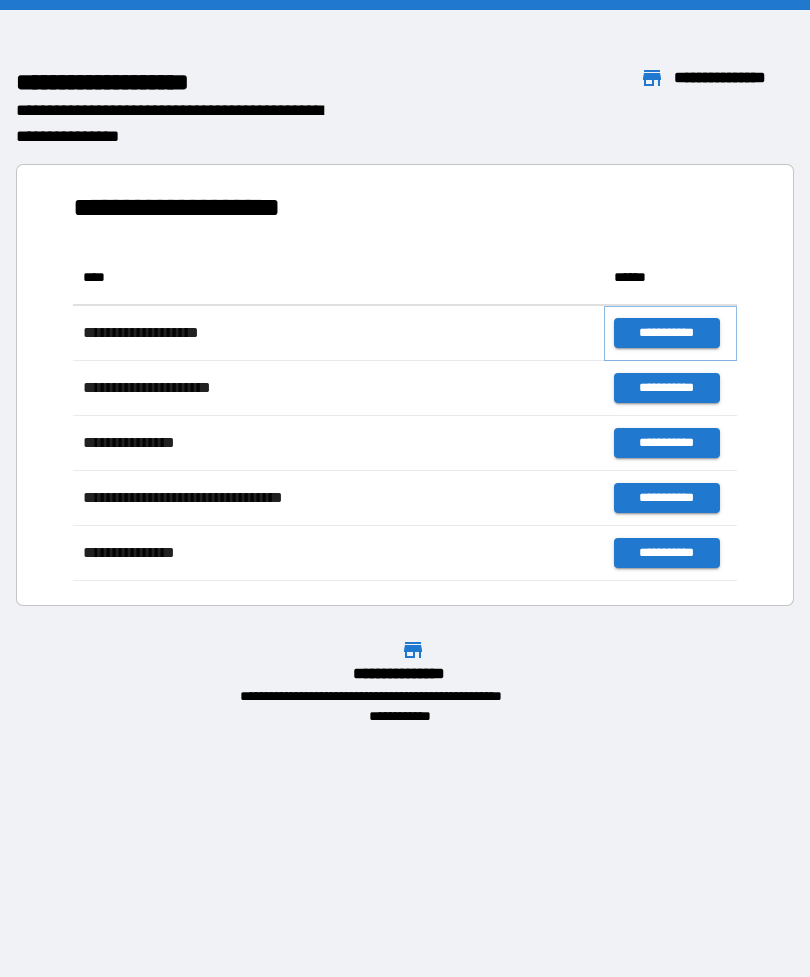click on "**********" at bounding box center (666, 333) 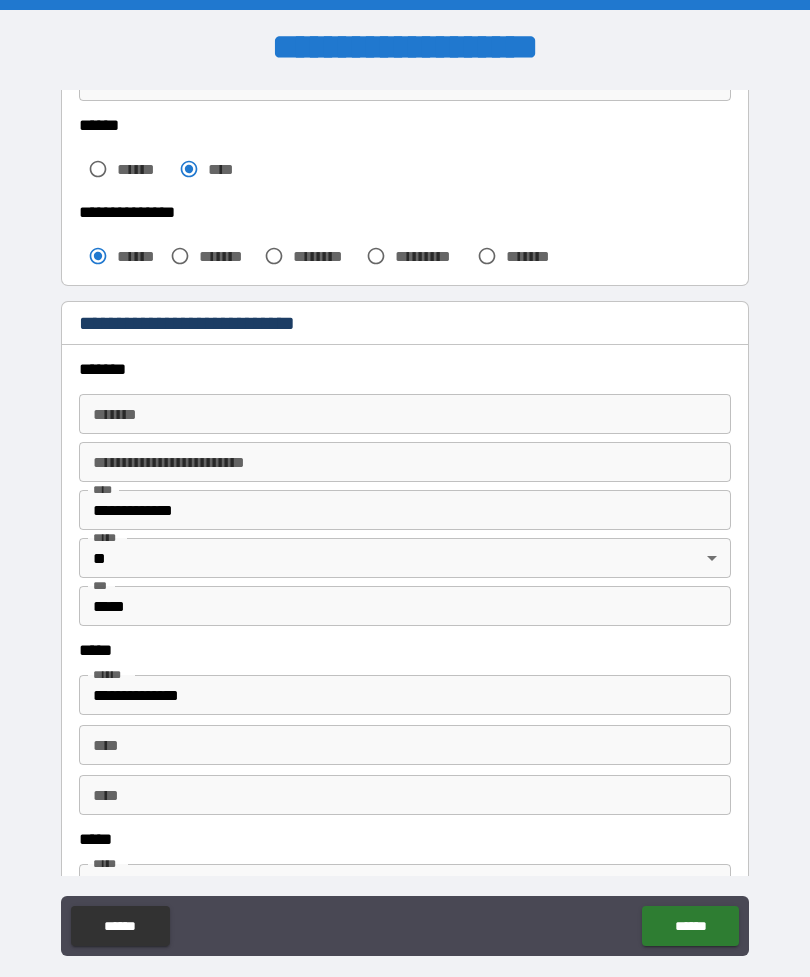 scroll, scrollTop: 519, scrollLeft: 0, axis: vertical 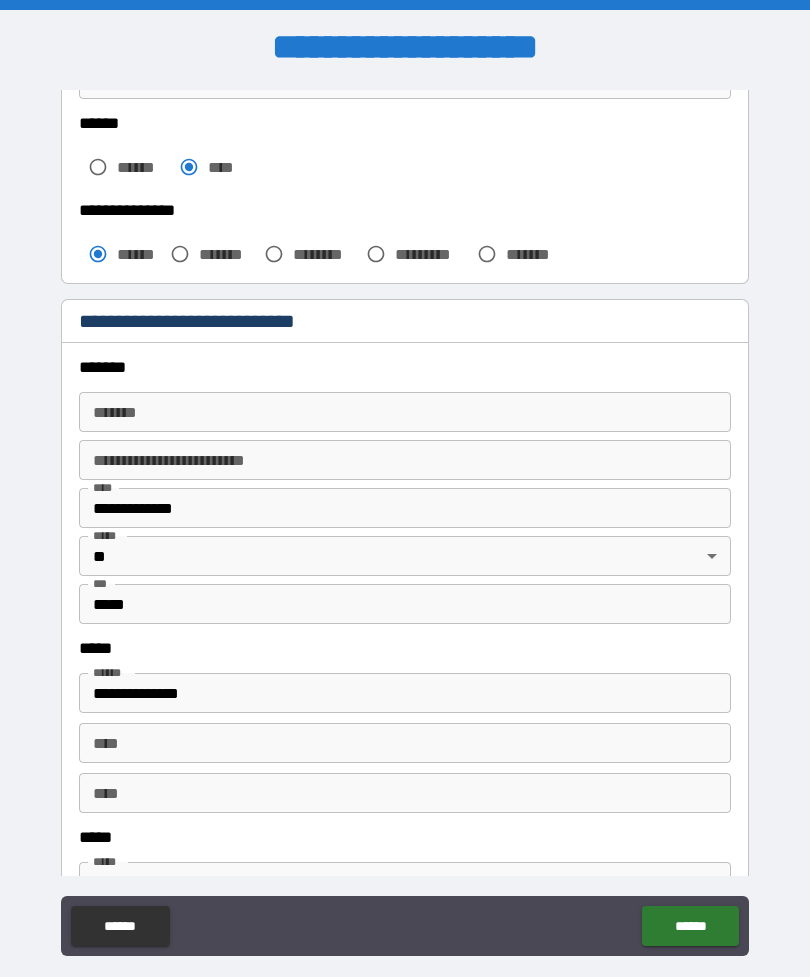 click on "*******" at bounding box center (405, 412) 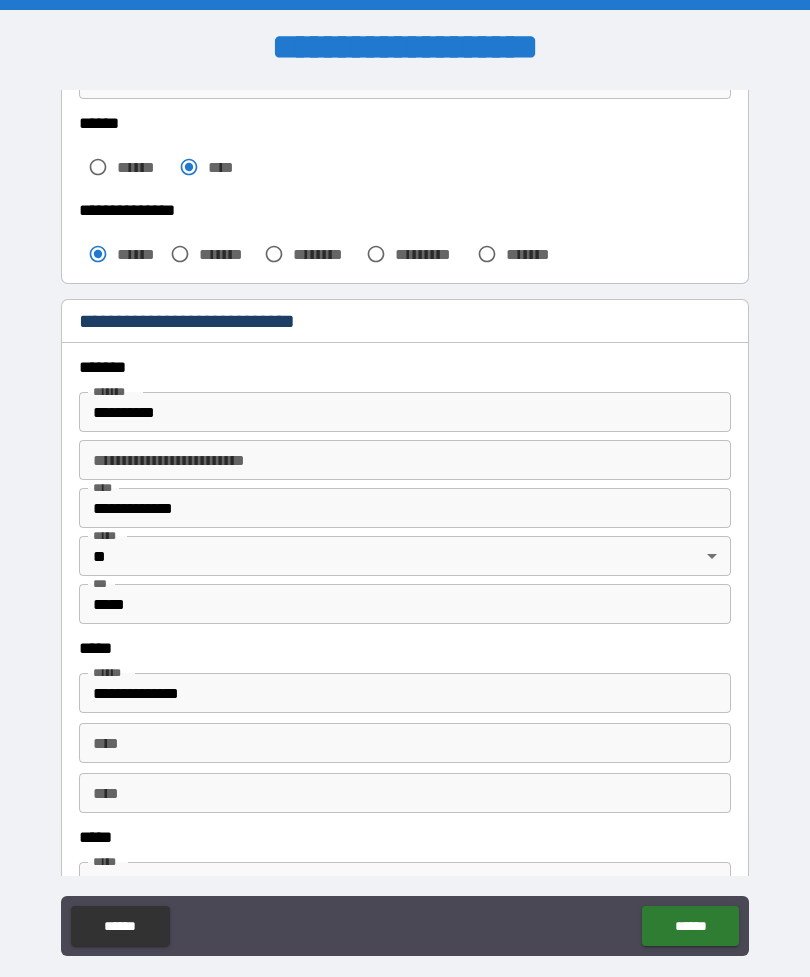 type on "**********" 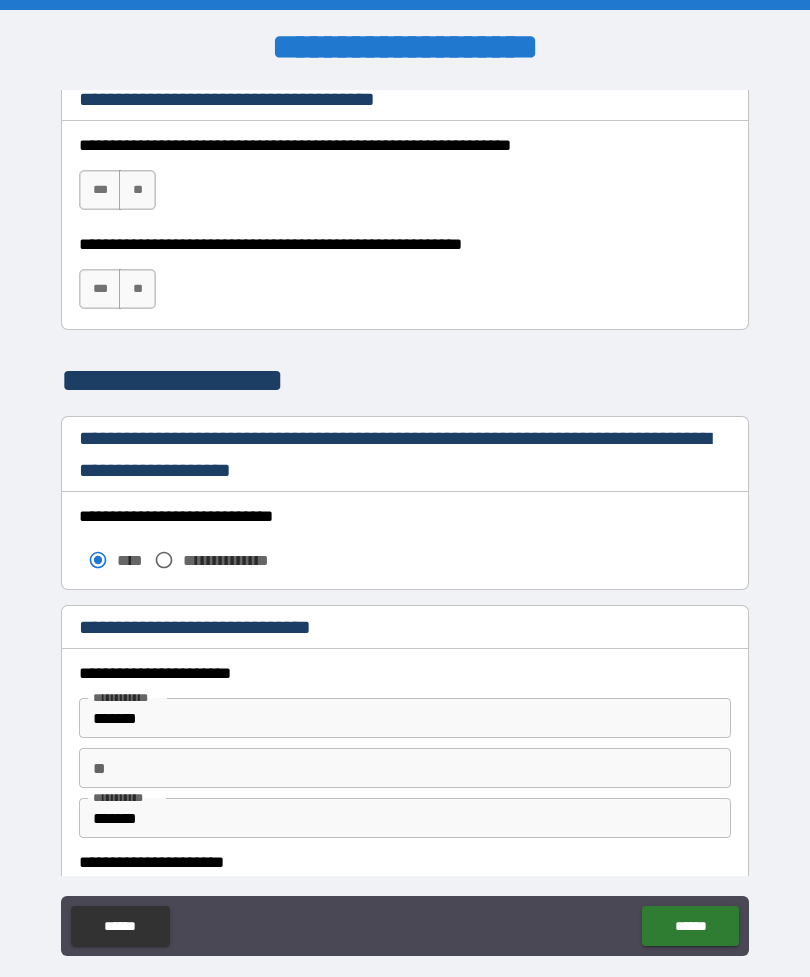 scroll, scrollTop: 1403, scrollLeft: 0, axis: vertical 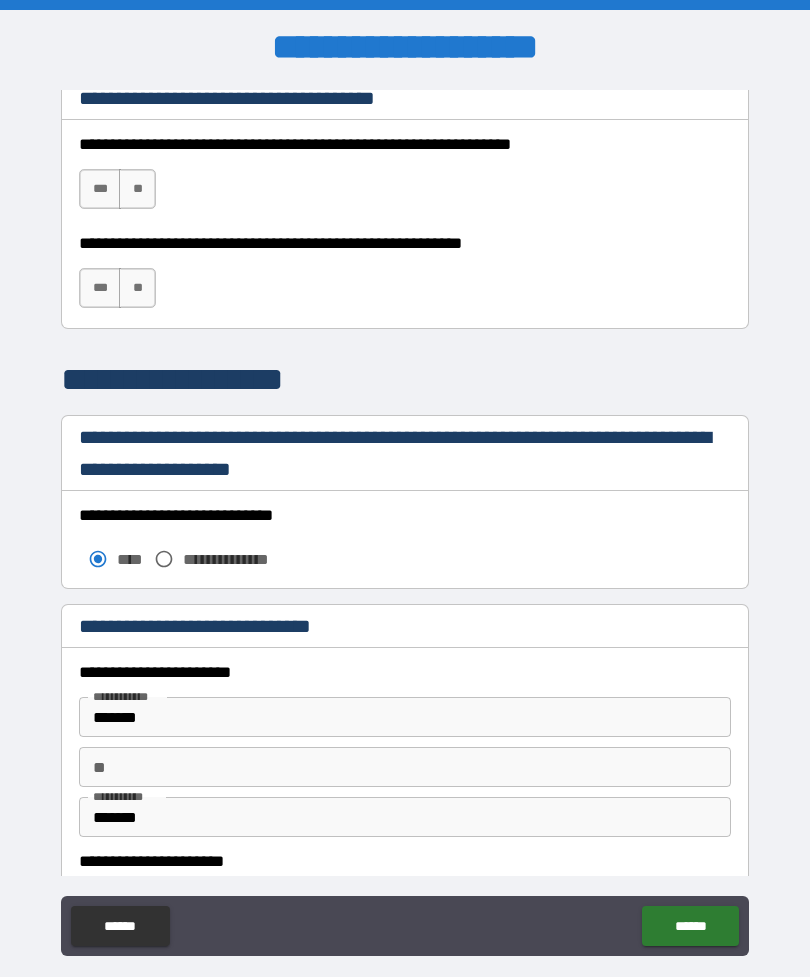 click on "**" at bounding box center (137, 189) 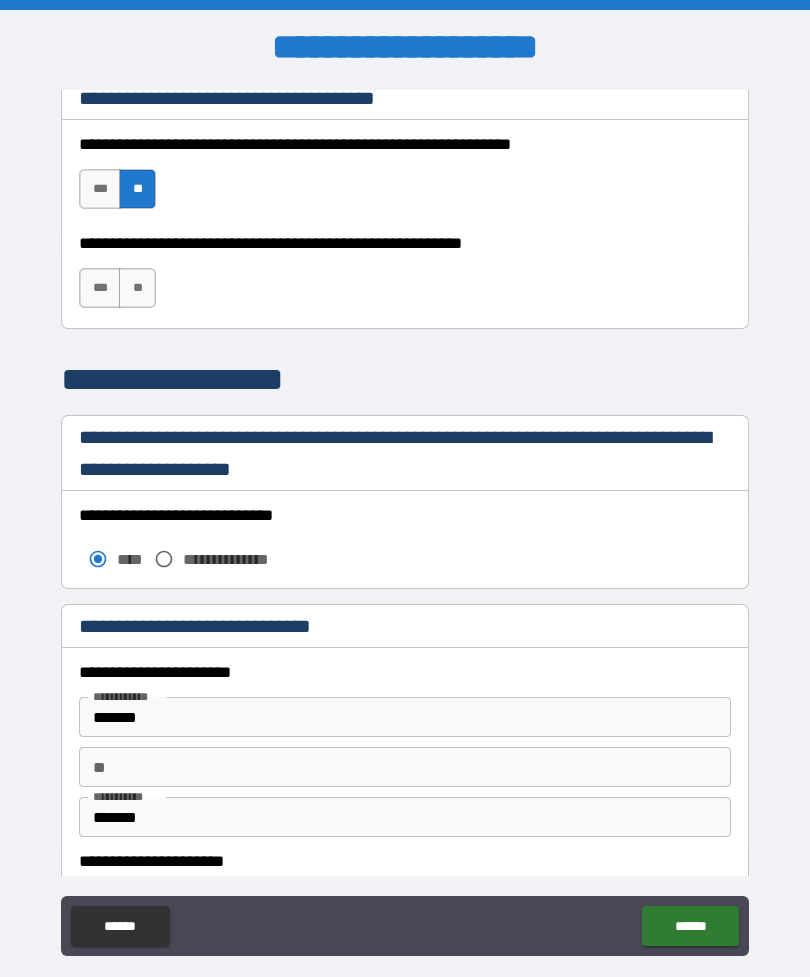click on "**" at bounding box center [137, 288] 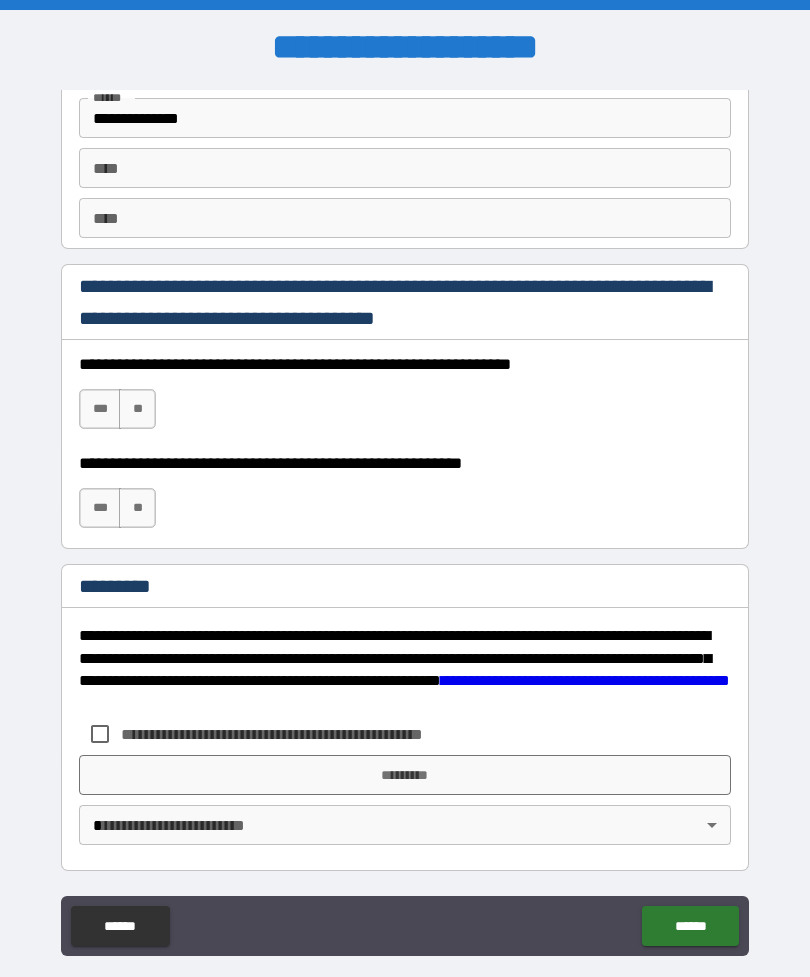 scroll, scrollTop: 2820, scrollLeft: 0, axis: vertical 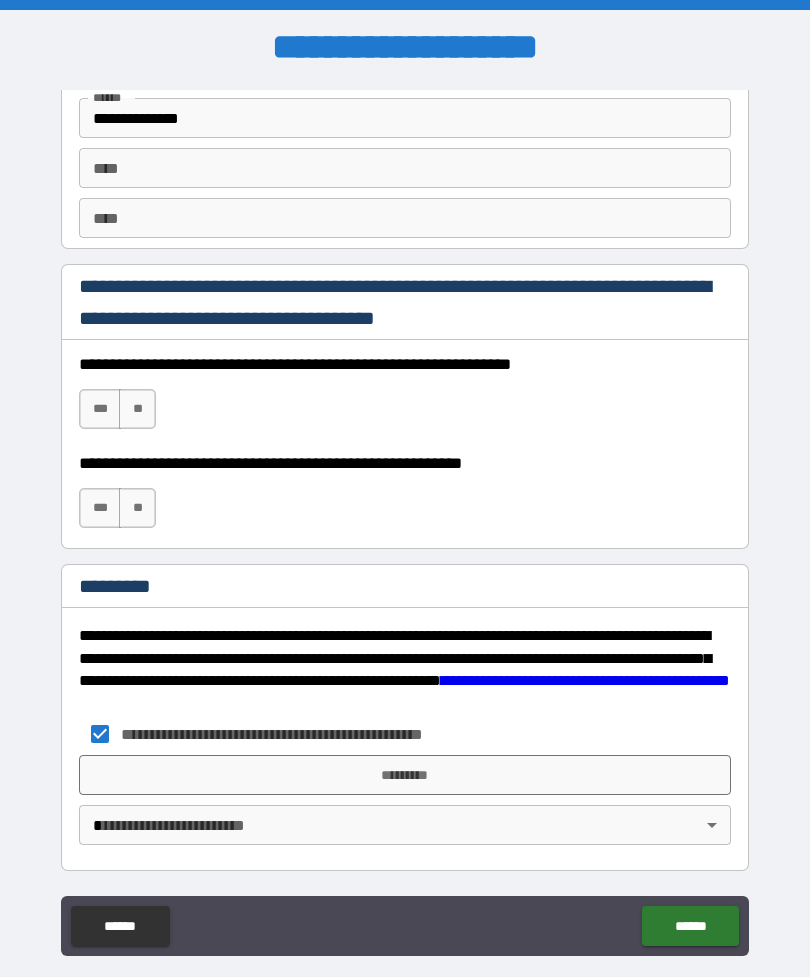 click on "*********" at bounding box center [405, 775] 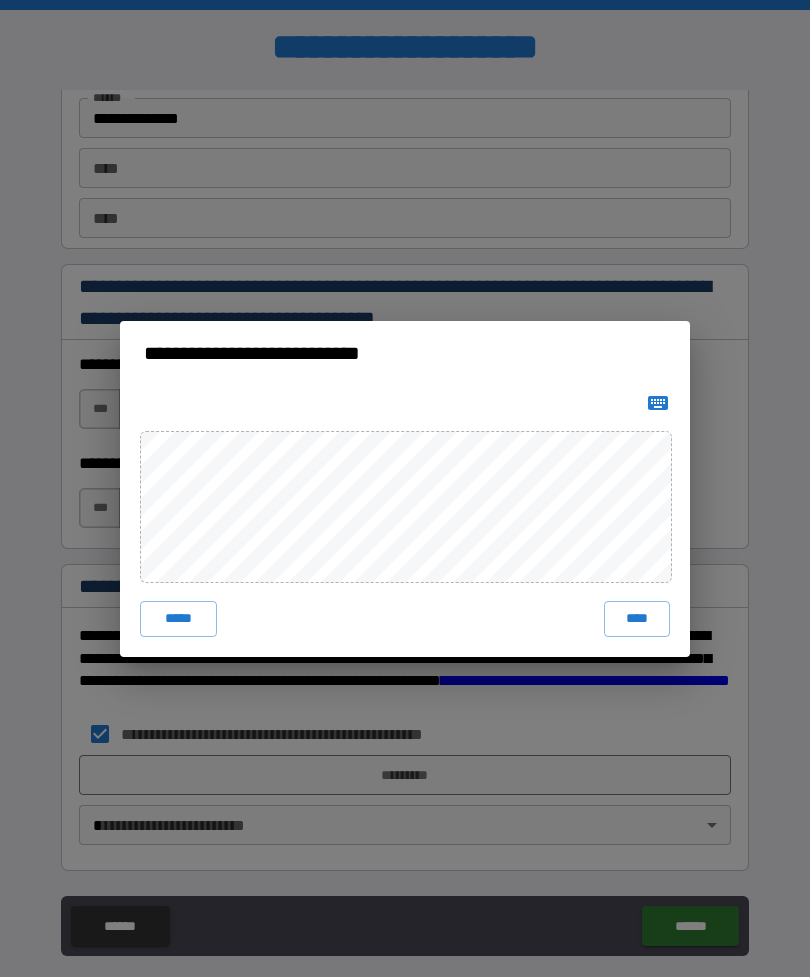 click on "****" at bounding box center [637, 619] 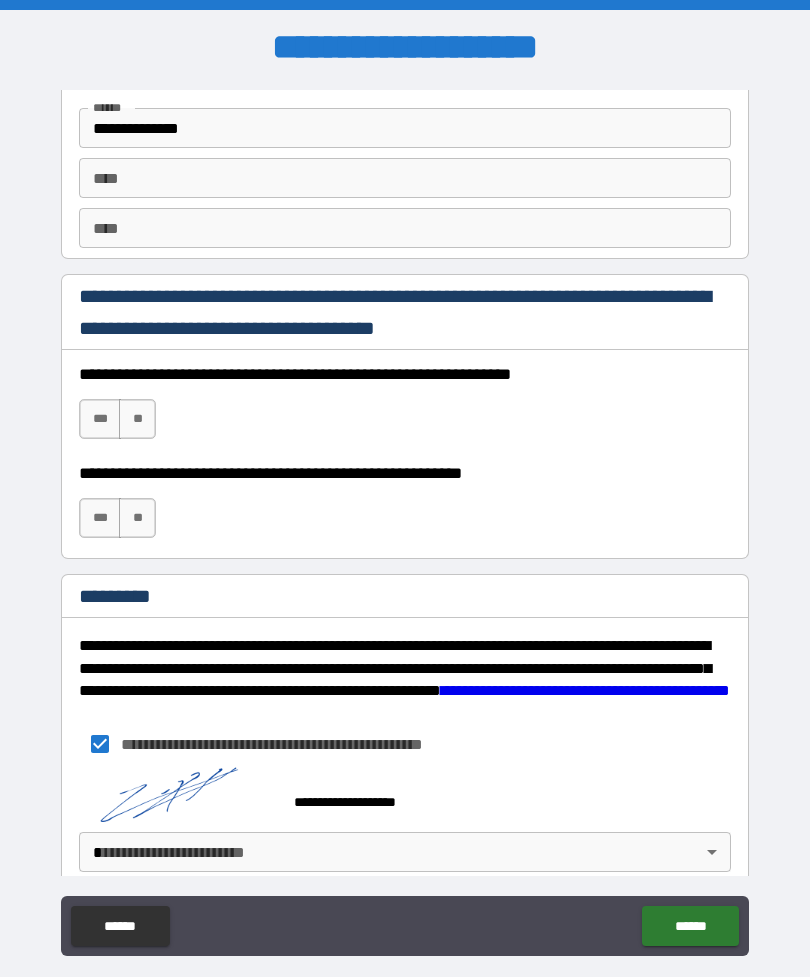 click on "**********" at bounding box center [405, 520] 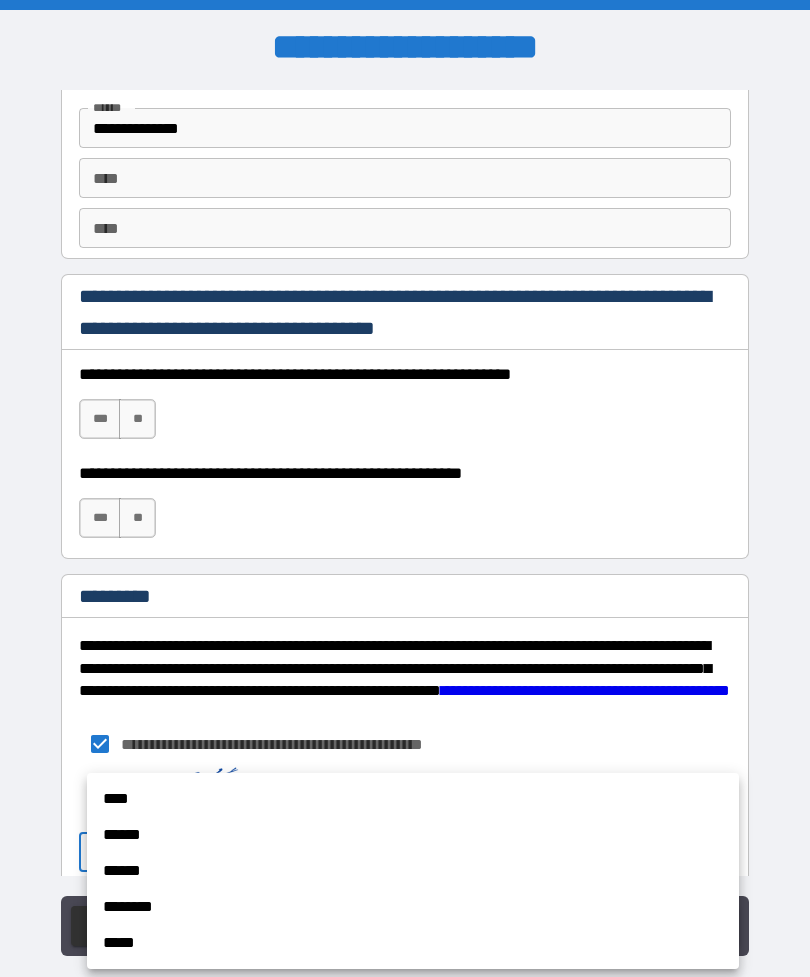 click on "******" at bounding box center (413, 835) 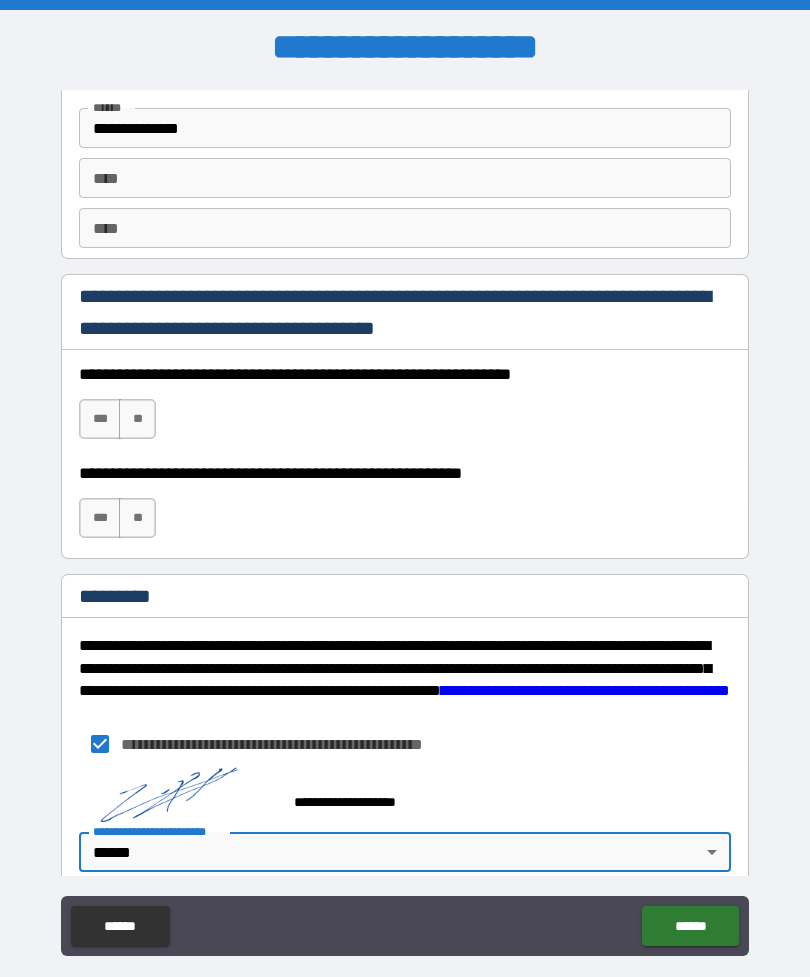click on "******" at bounding box center (690, 926) 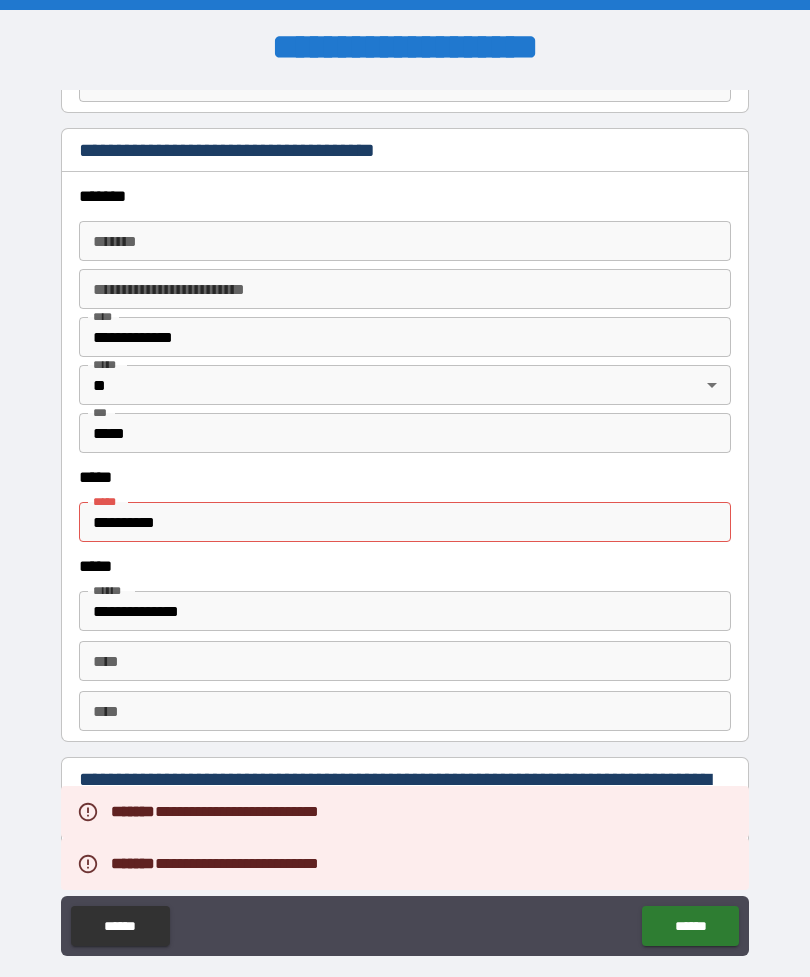 scroll, scrollTop: 2321, scrollLeft: 0, axis: vertical 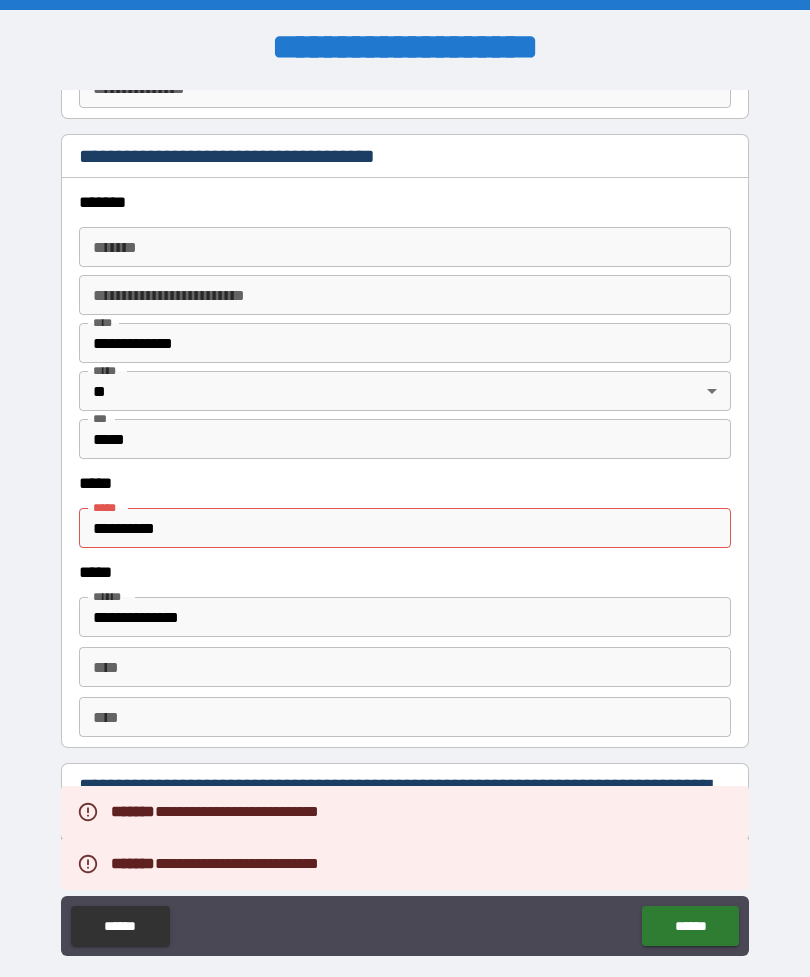 click on "**********" at bounding box center [405, 528] 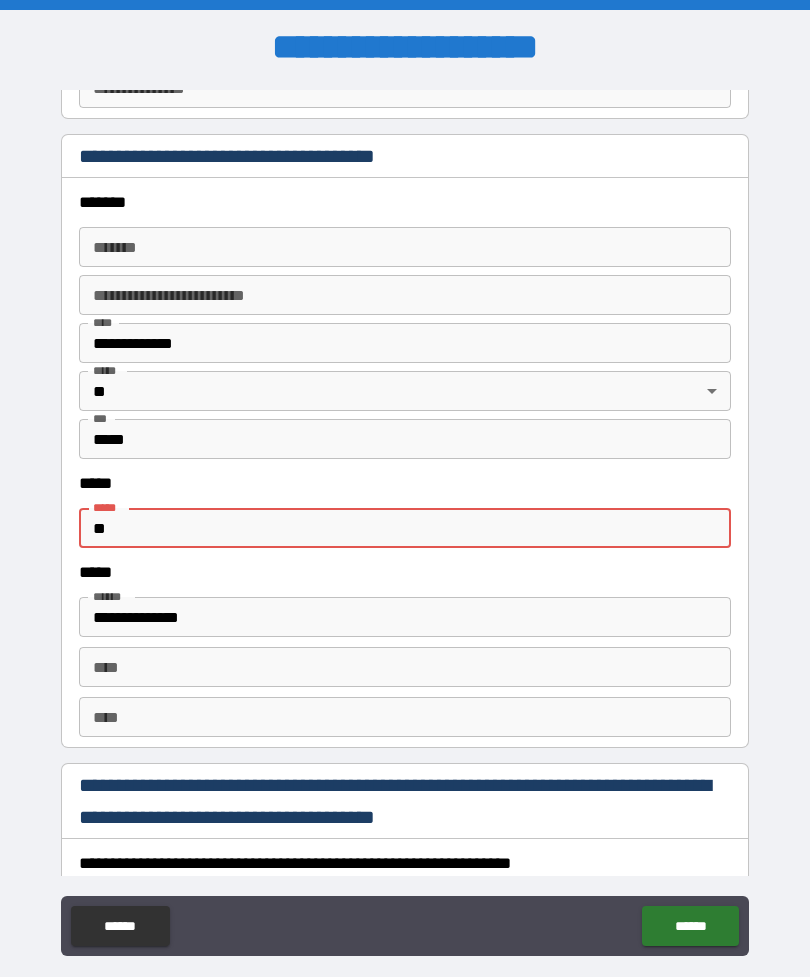 type on "*" 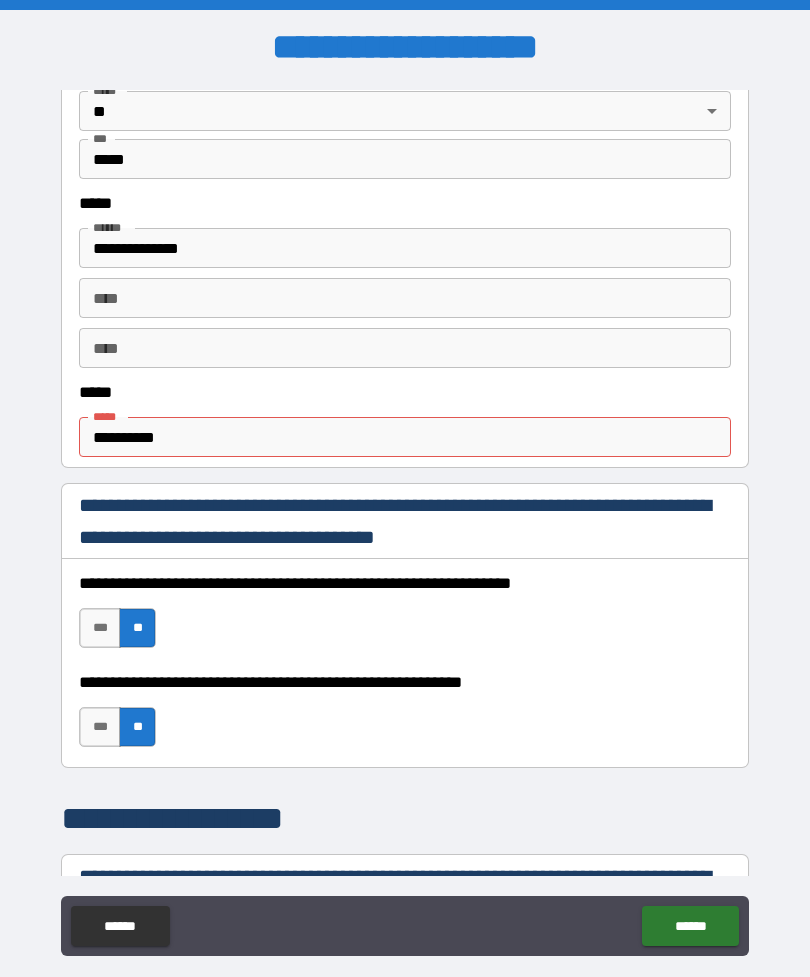 scroll, scrollTop: 966, scrollLeft: 0, axis: vertical 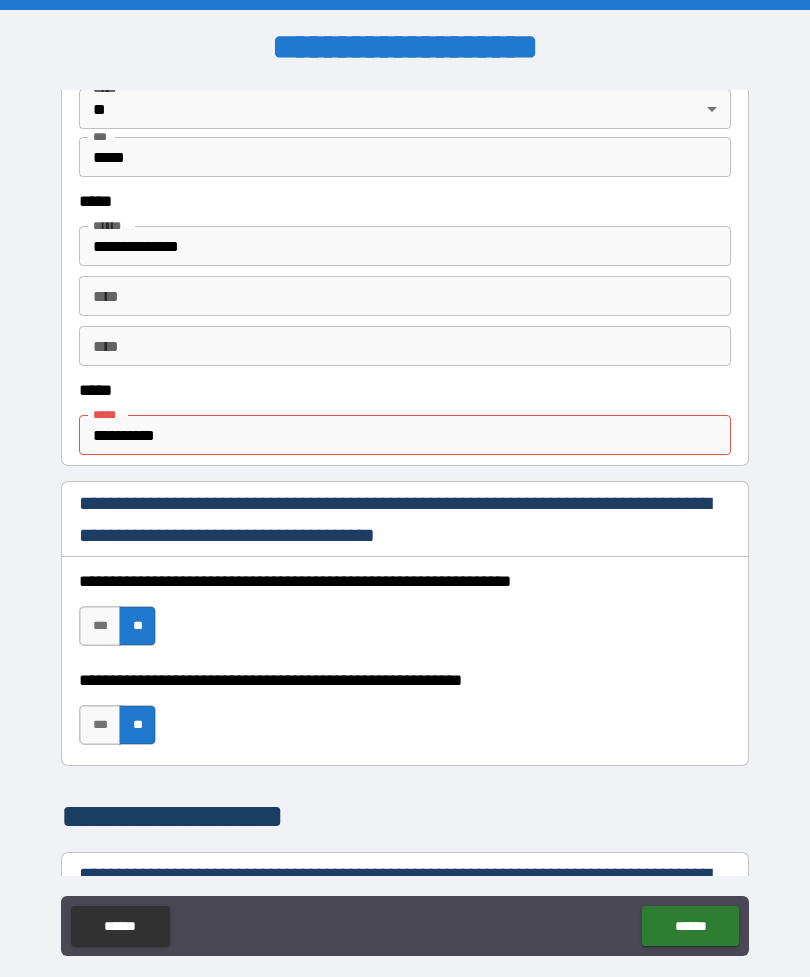 type 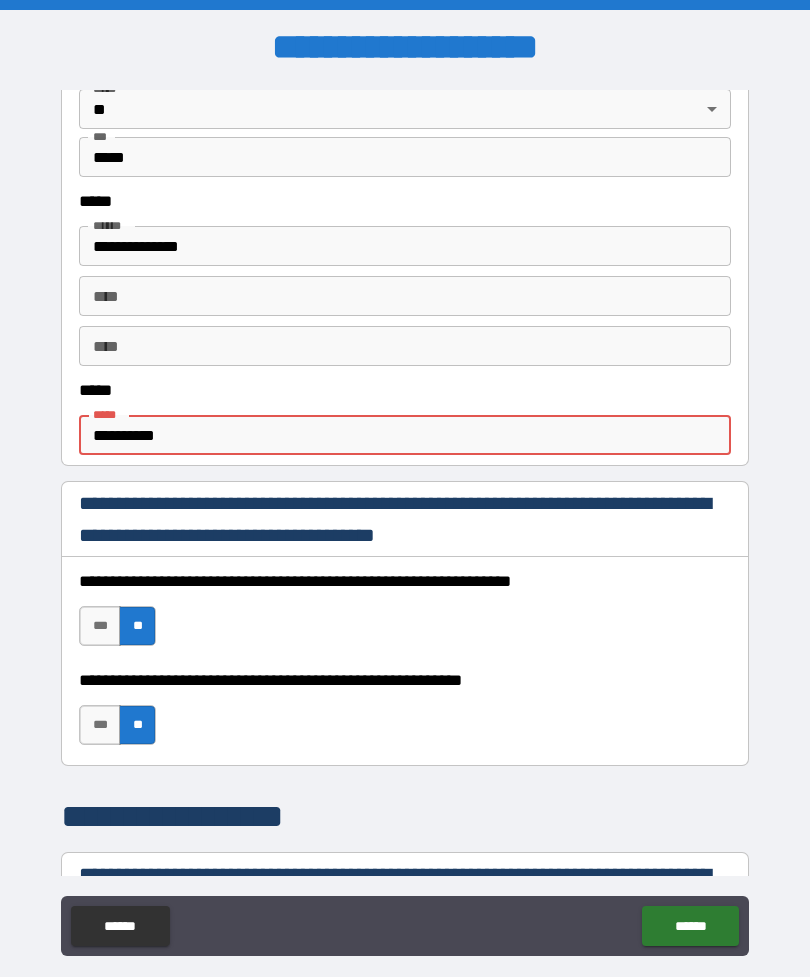 click on "**********" at bounding box center [405, 435] 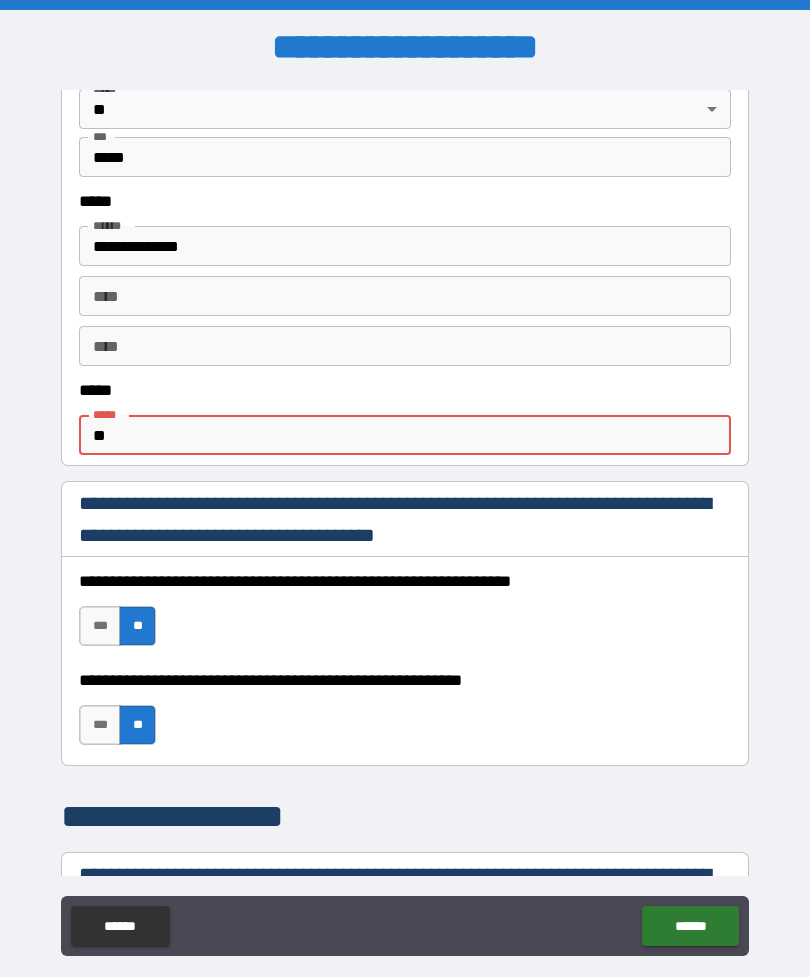type on "*" 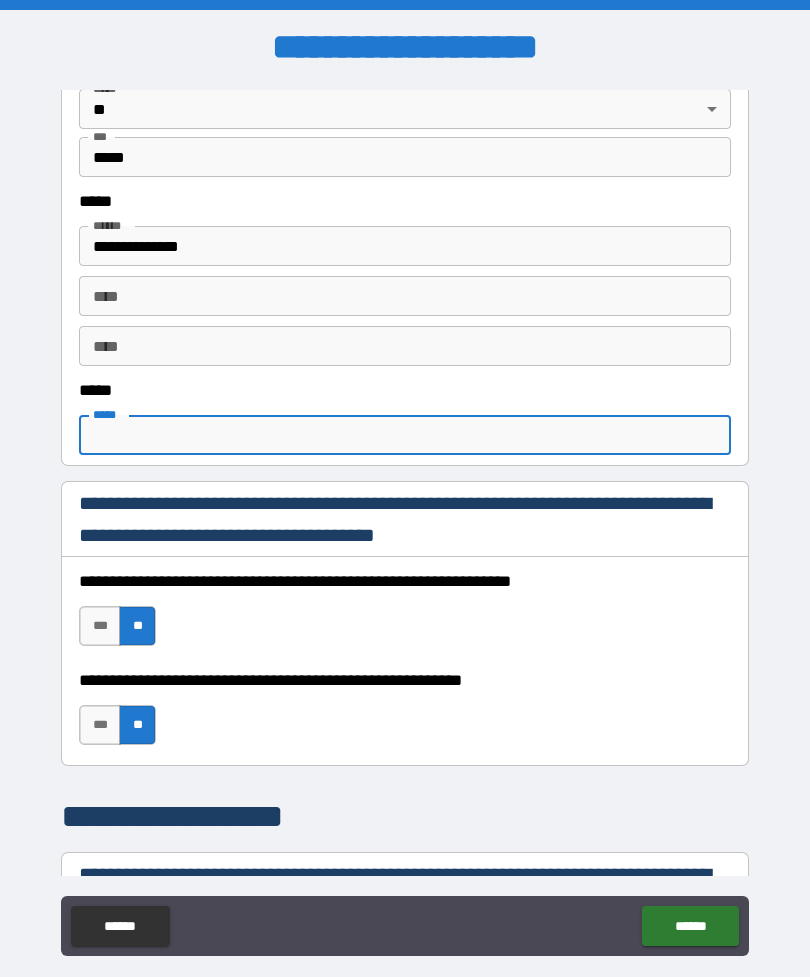 type 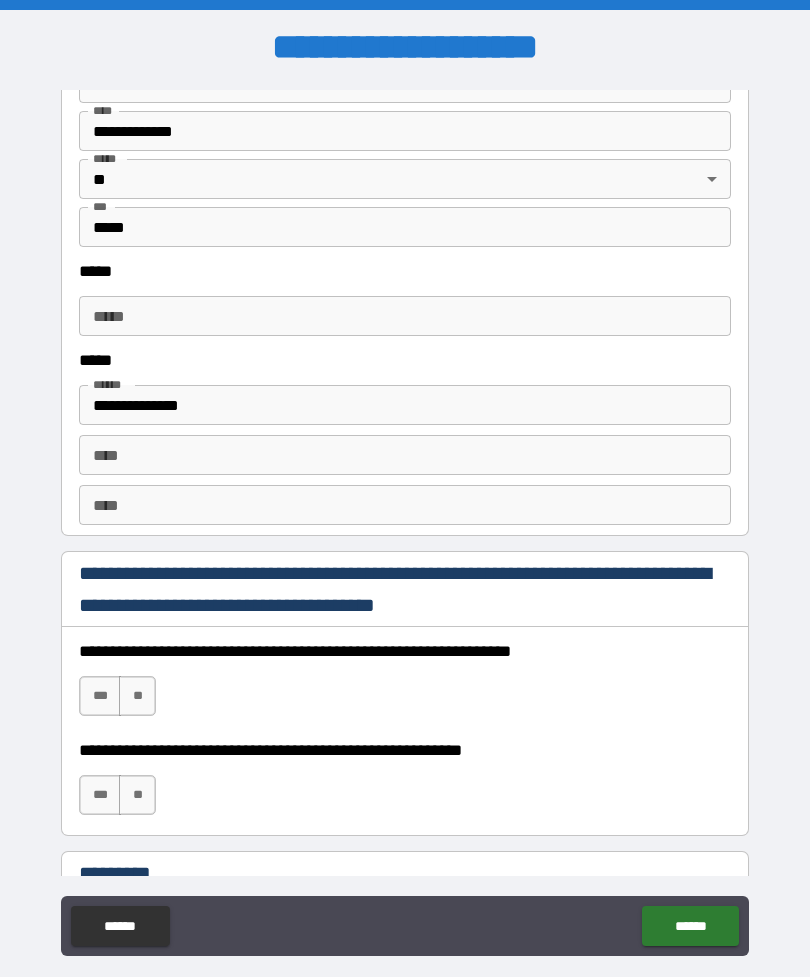 scroll, scrollTop: 2598, scrollLeft: 0, axis: vertical 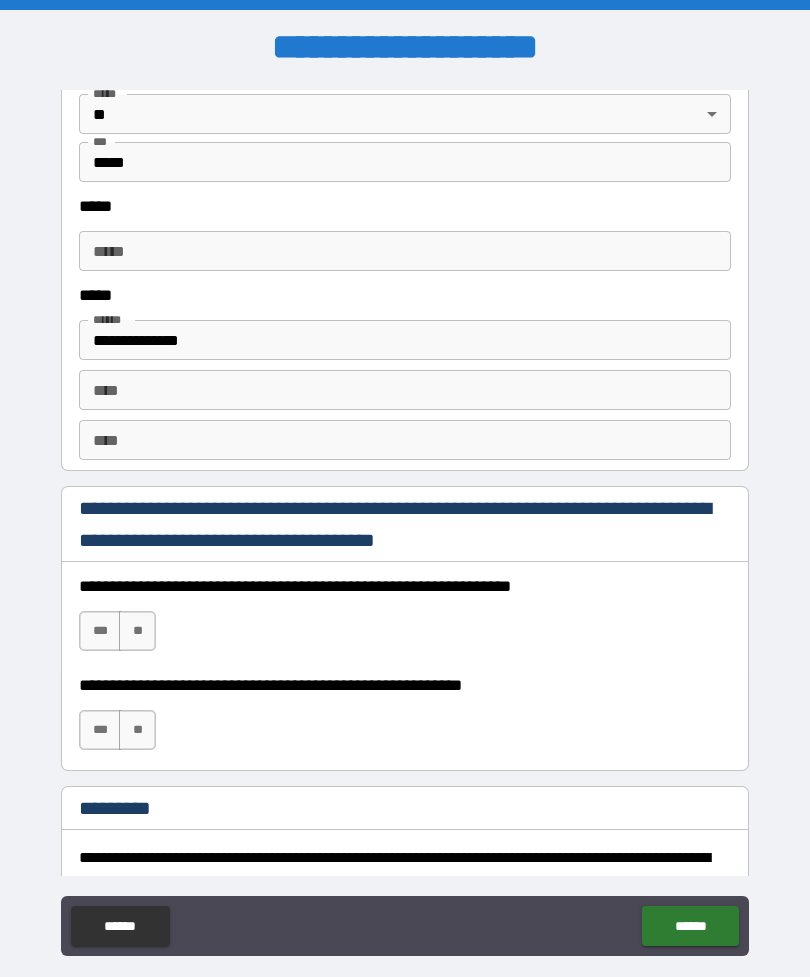 click on "******" at bounding box center (690, 926) 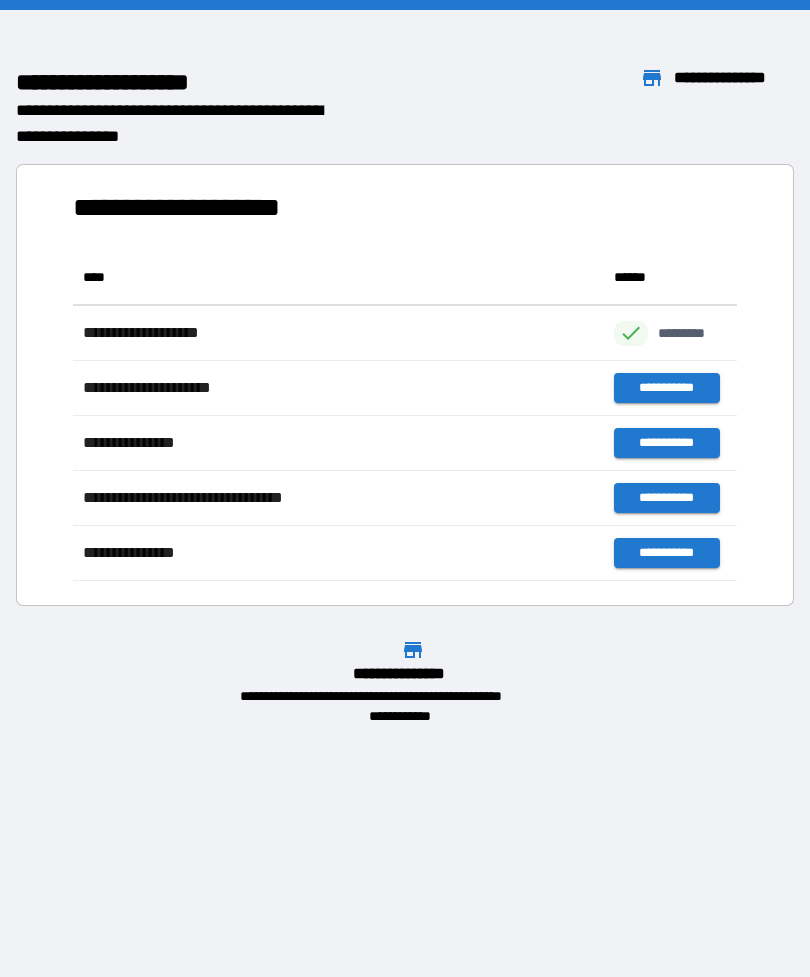 scroll, scrollTop: 1, scrollLeft: 1, axis: both 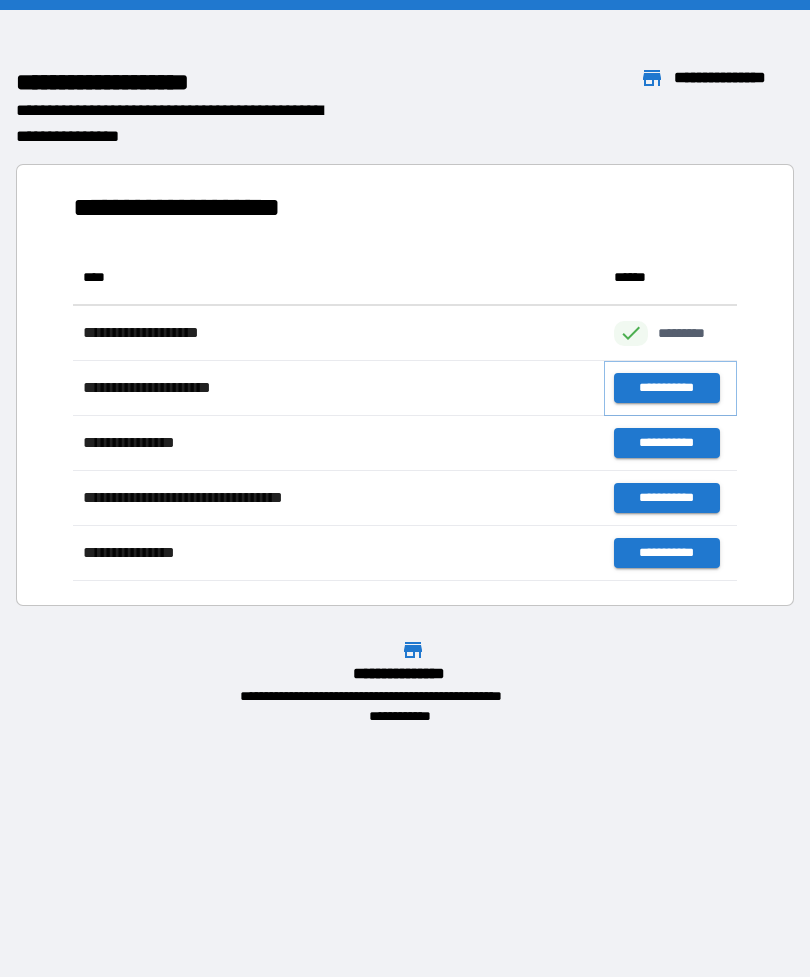 click on "**********" at bounding box center [666, 388] 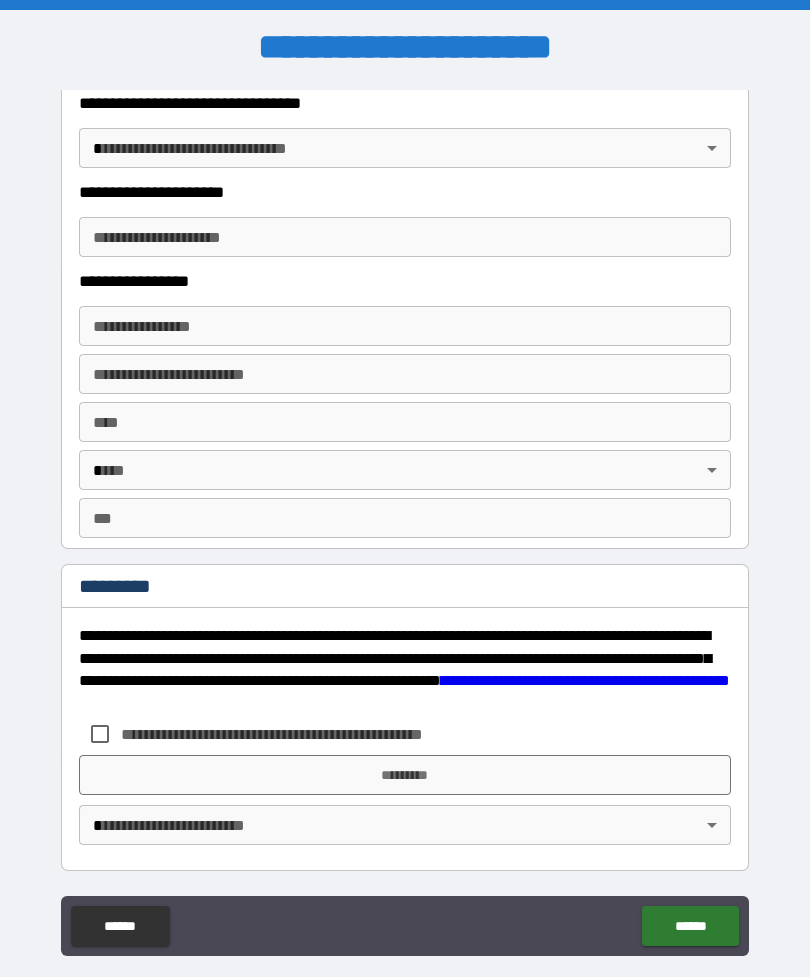 scroll, scrollTop: 3550, scrollLeft: 0, axis: vertical 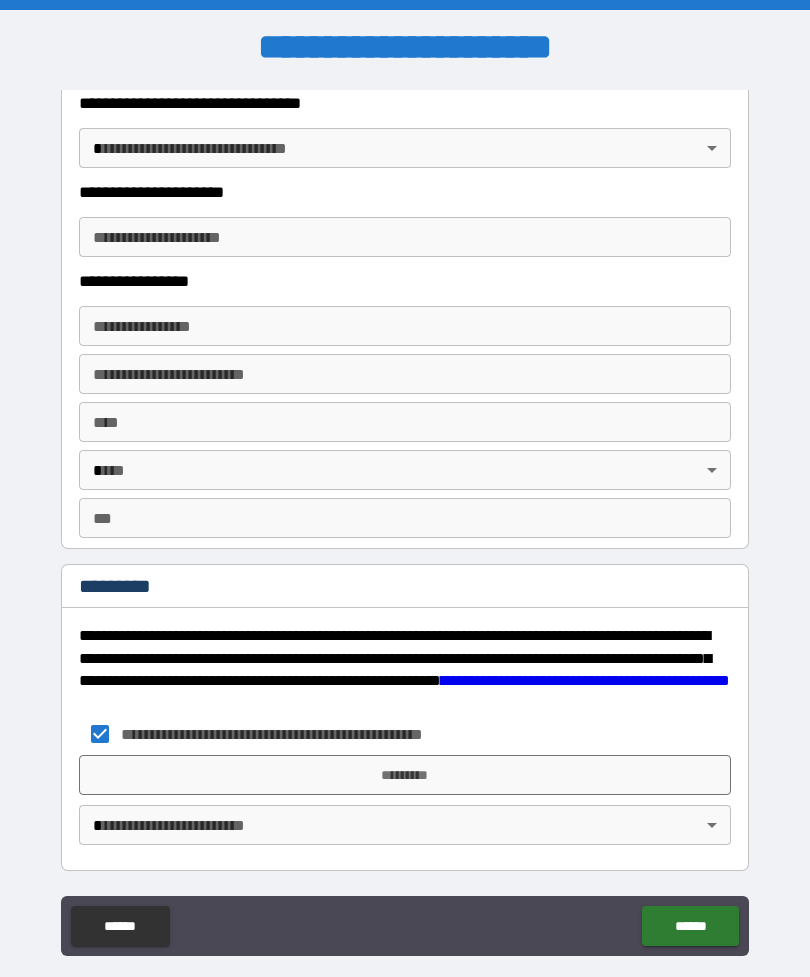 click on "*********" at bounding box center (405, 775) 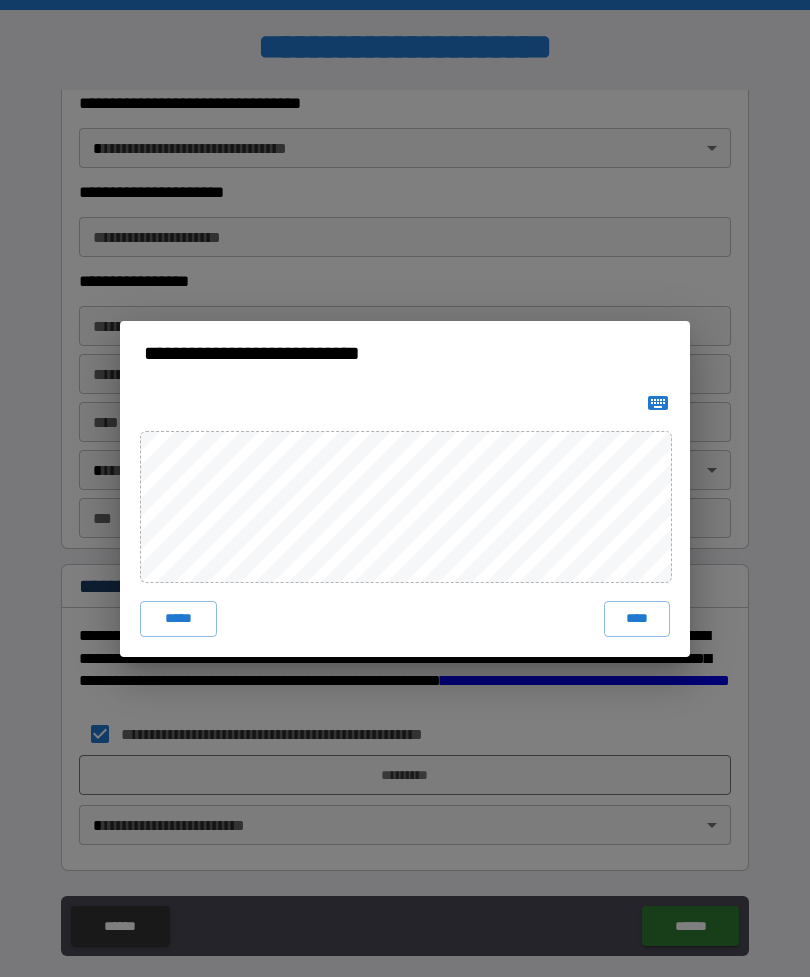 click on "****" at bounding box center [637, 619] 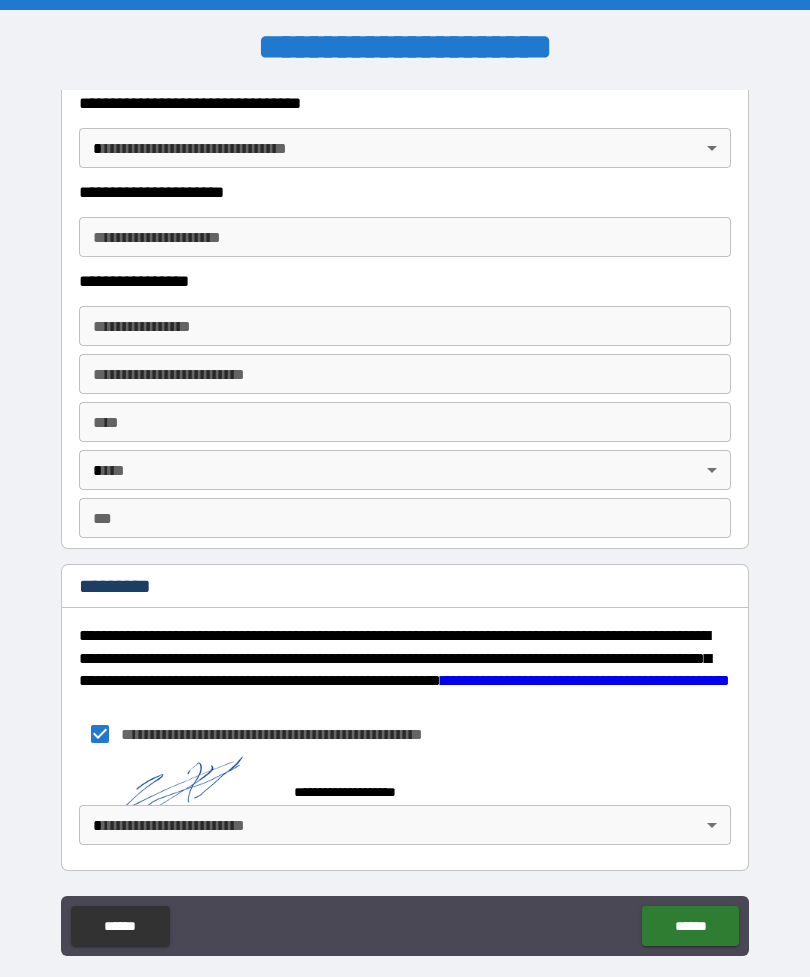 scroll, scrollTop: 3540, scrollLeft: 0, axis: vertical 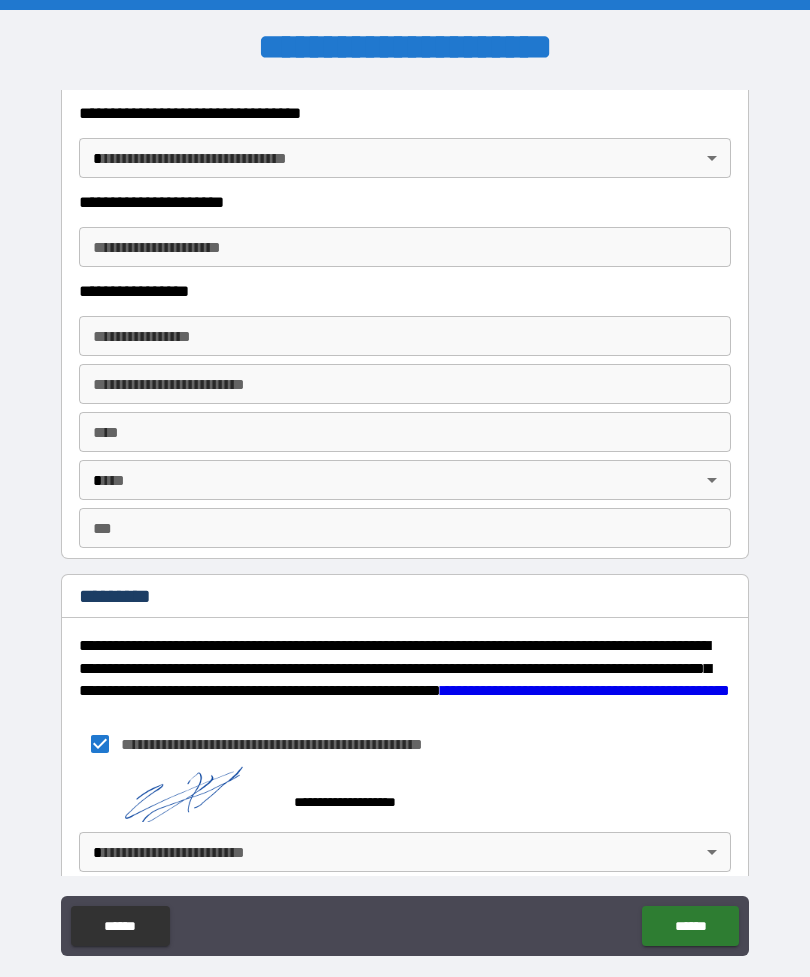 click on "******" at bounding box center (690, 926) 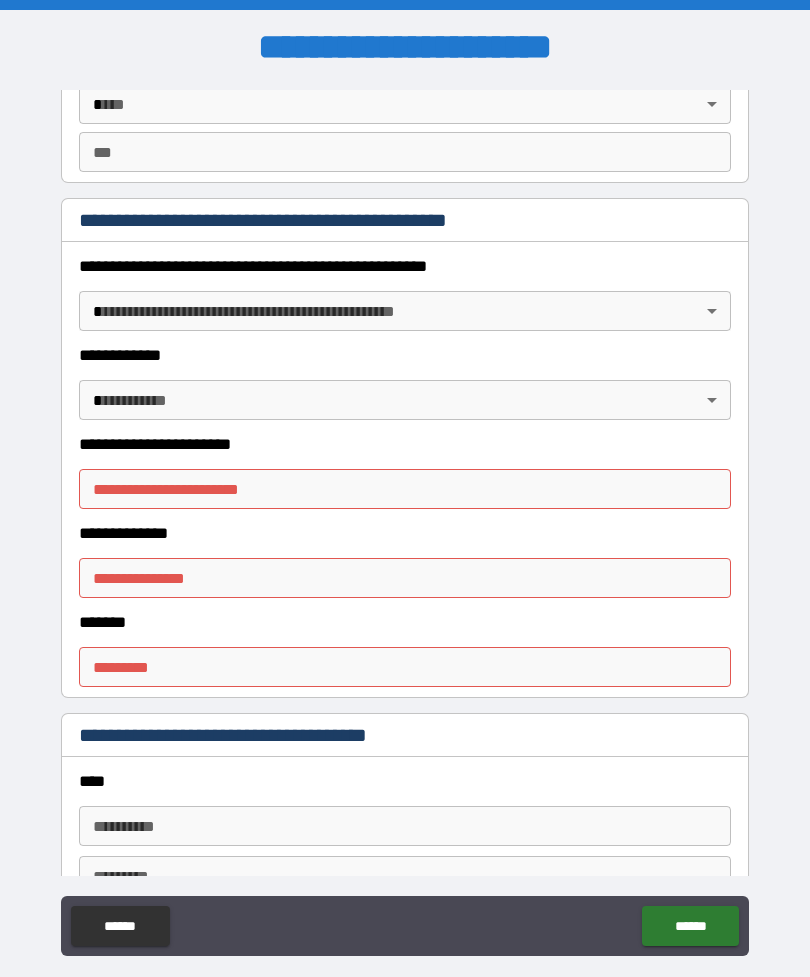scroll, scrollTop: 2100, scrollLeft: 0, axis: vertical 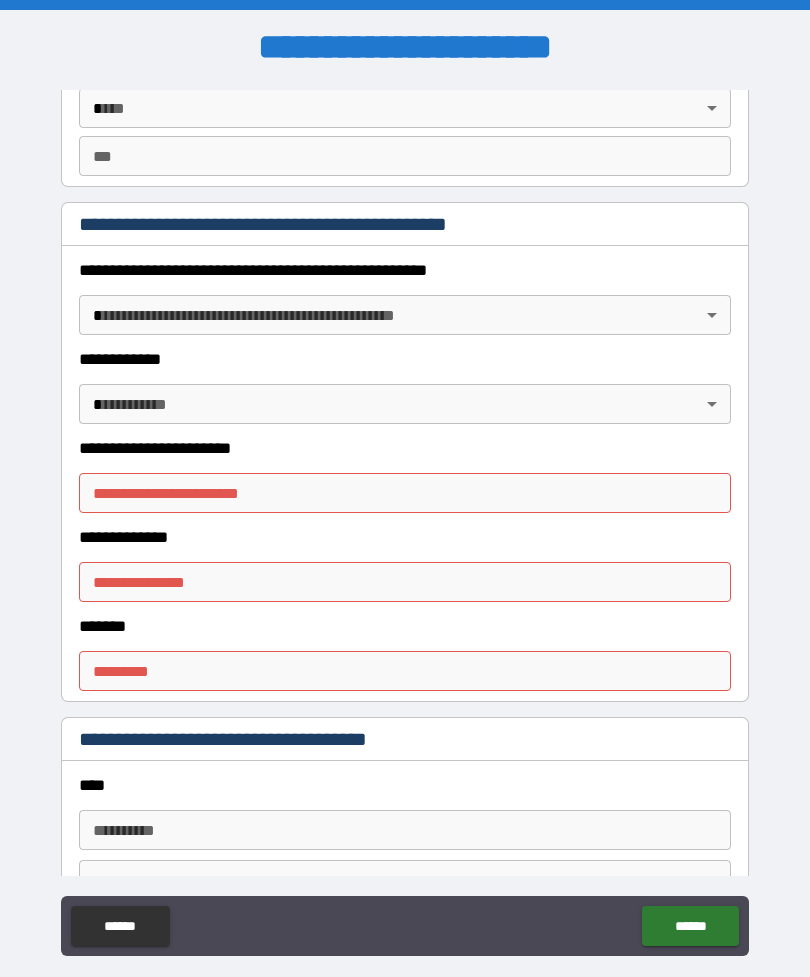 click on "**********" at bounding box center [405, 520] 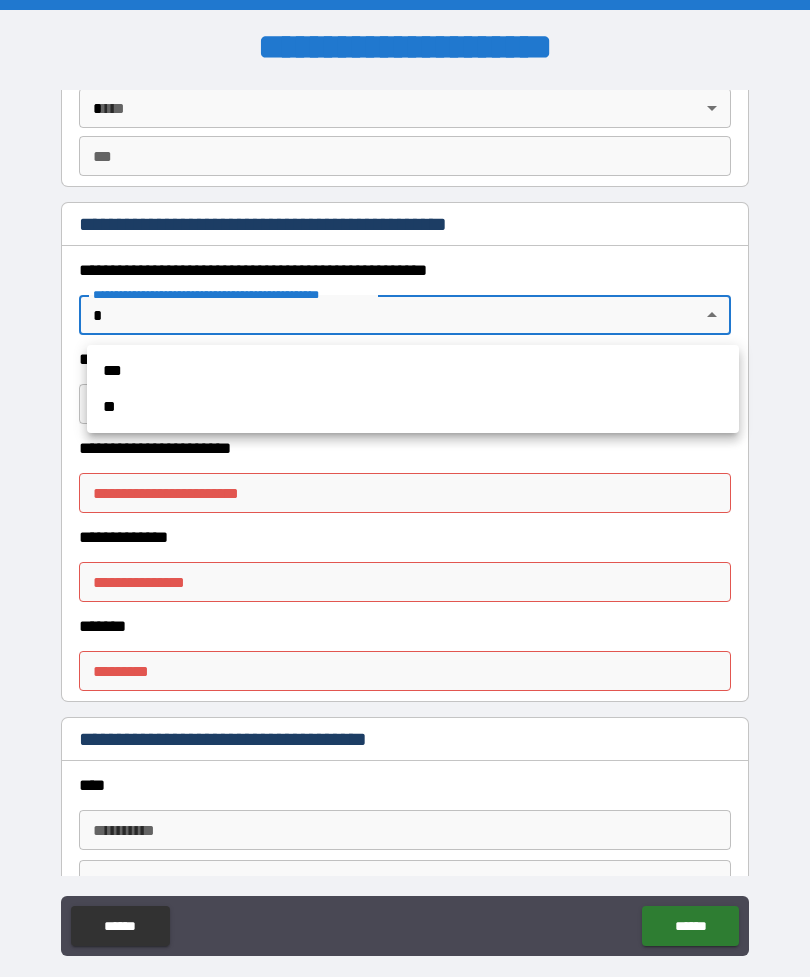 click on "**" at bounding box center [413, 407] 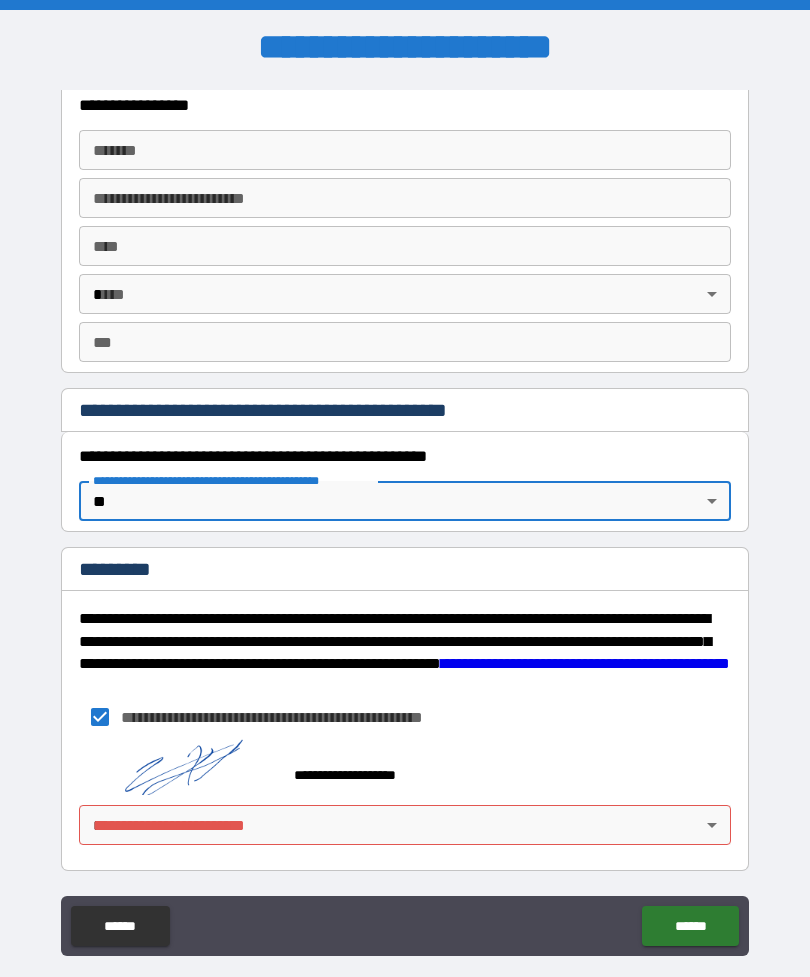 type on "*" 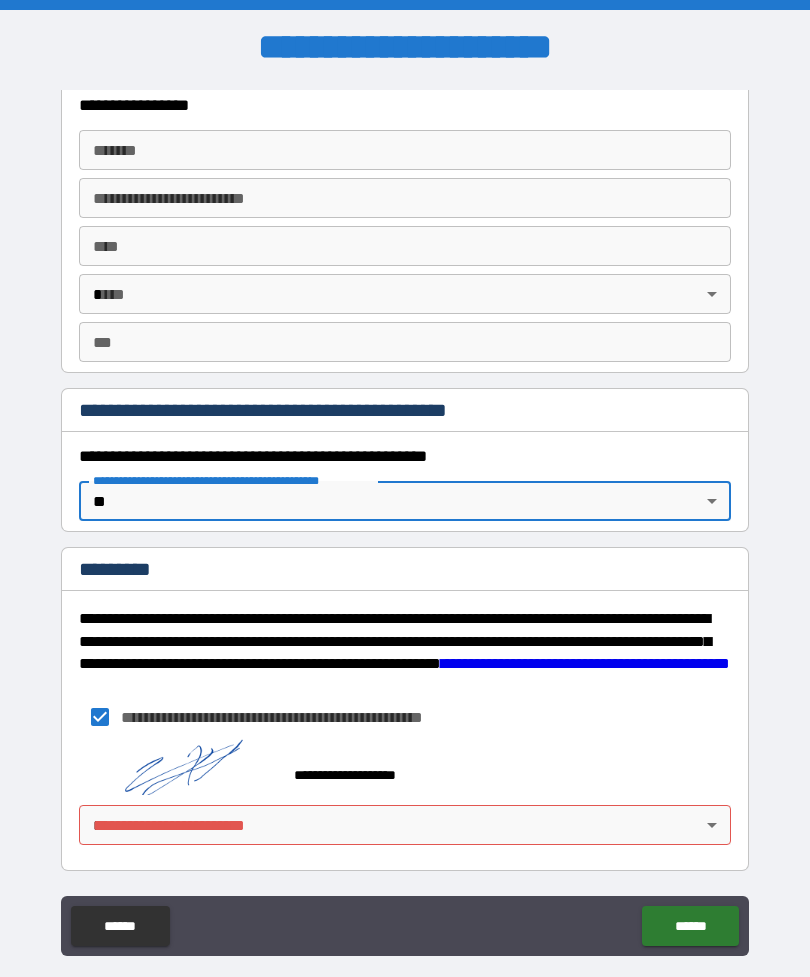 click on "**********" at bounding box center (405, 520) 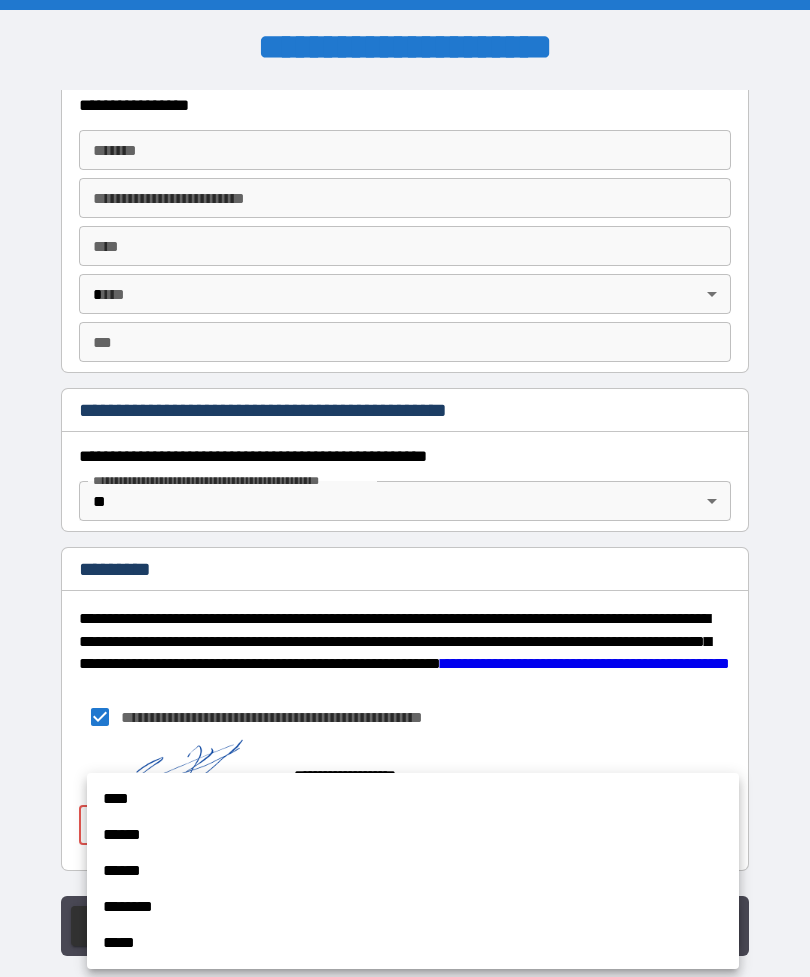 click on "******" at bounding box center [413, 835] 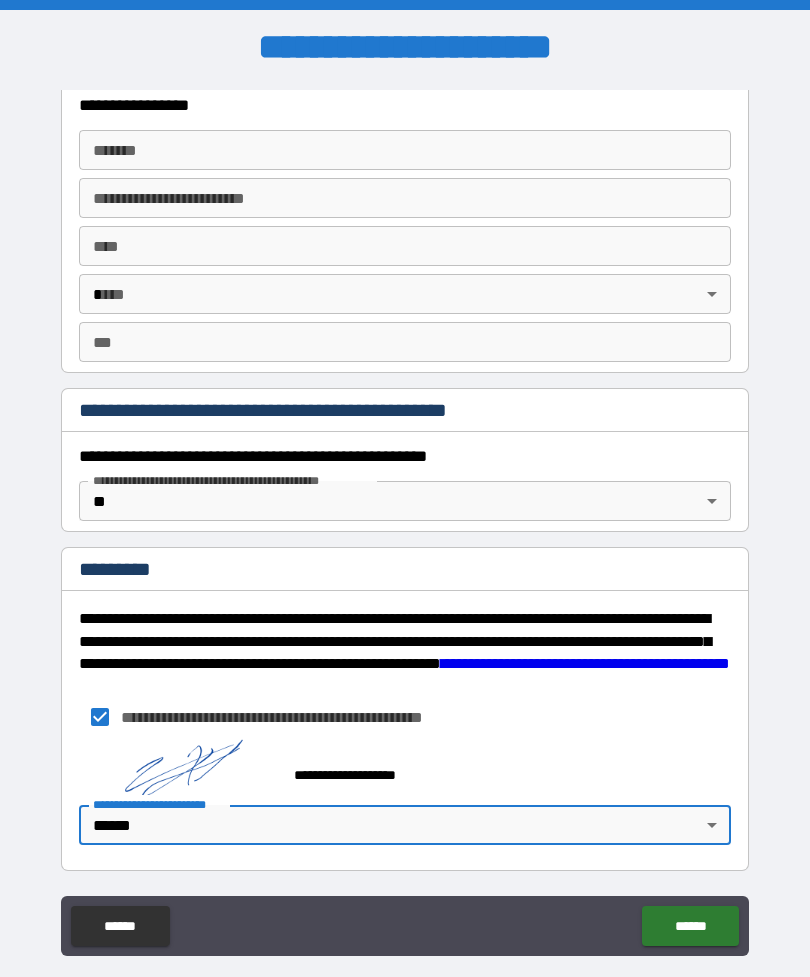 click on "******" at bounding box center (690, 926) 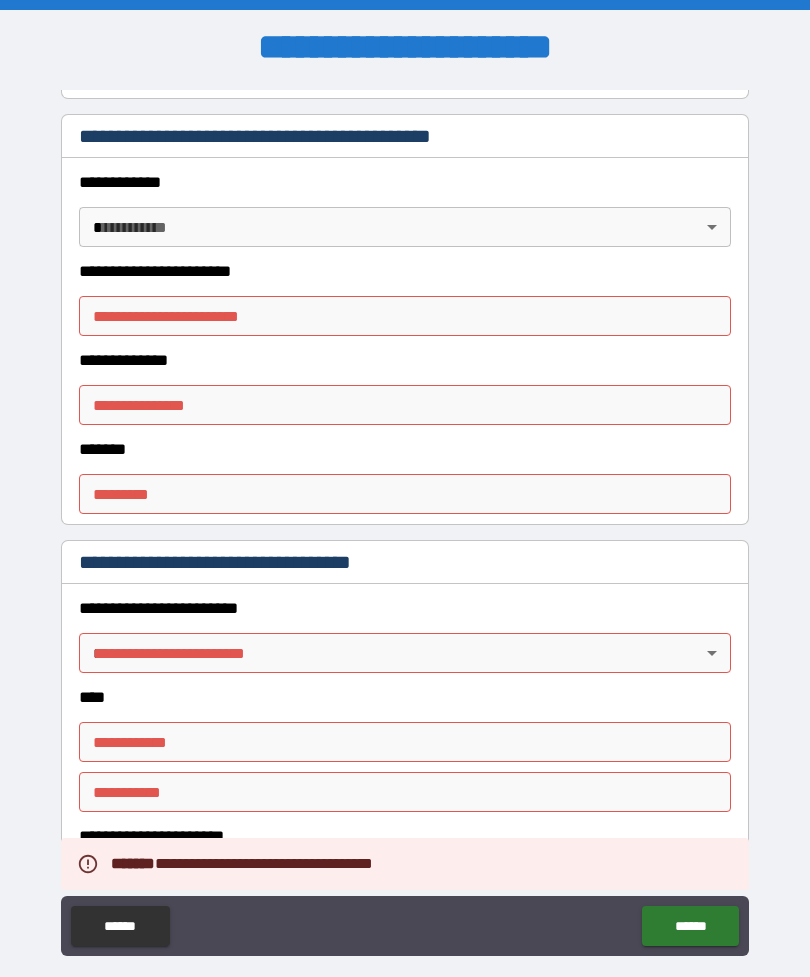scroll, scrollTop: 463, scrollLeft: 0, axis: vertical 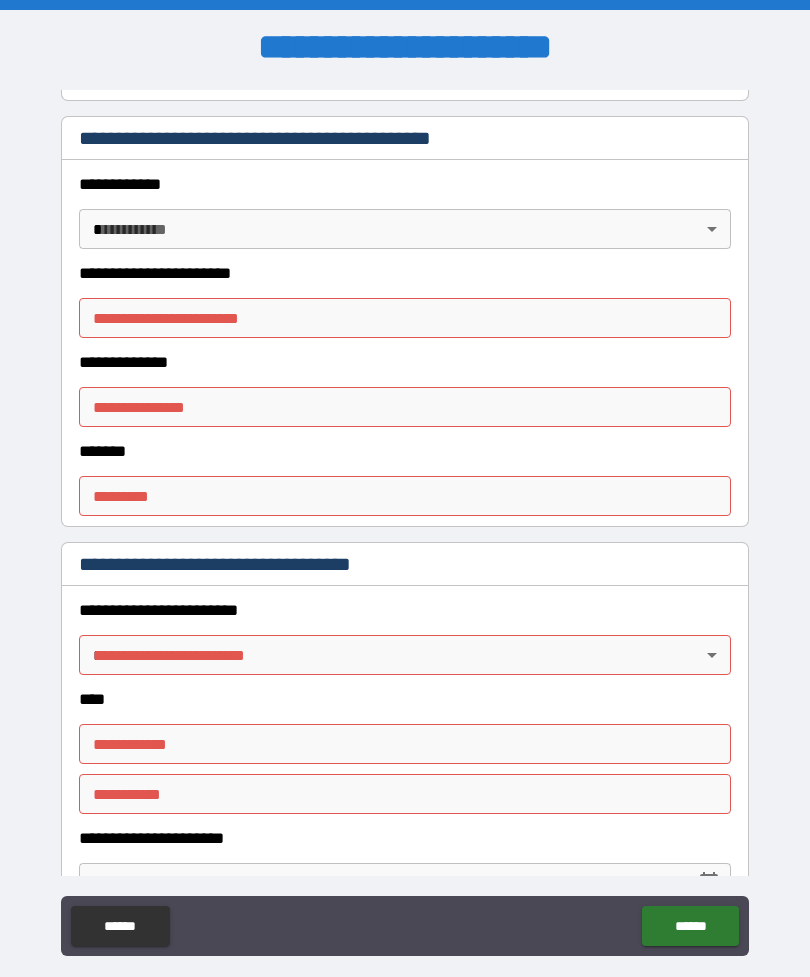 click on "**********" at bounding box center [405, 520] 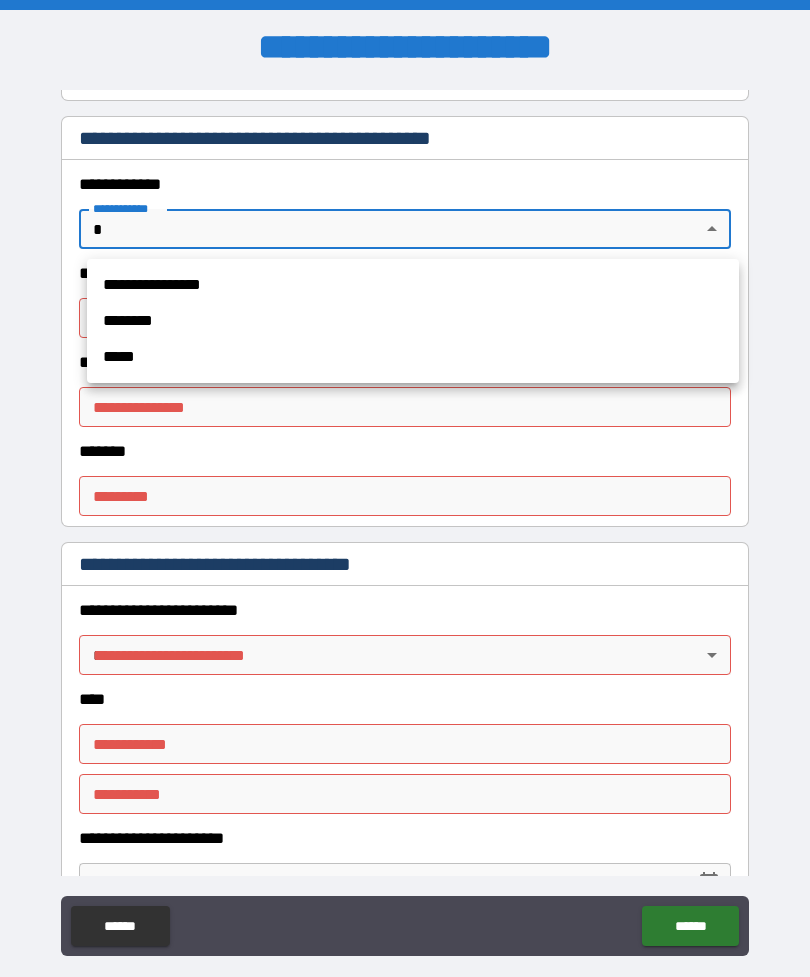 click at bounding box center (405, 488) 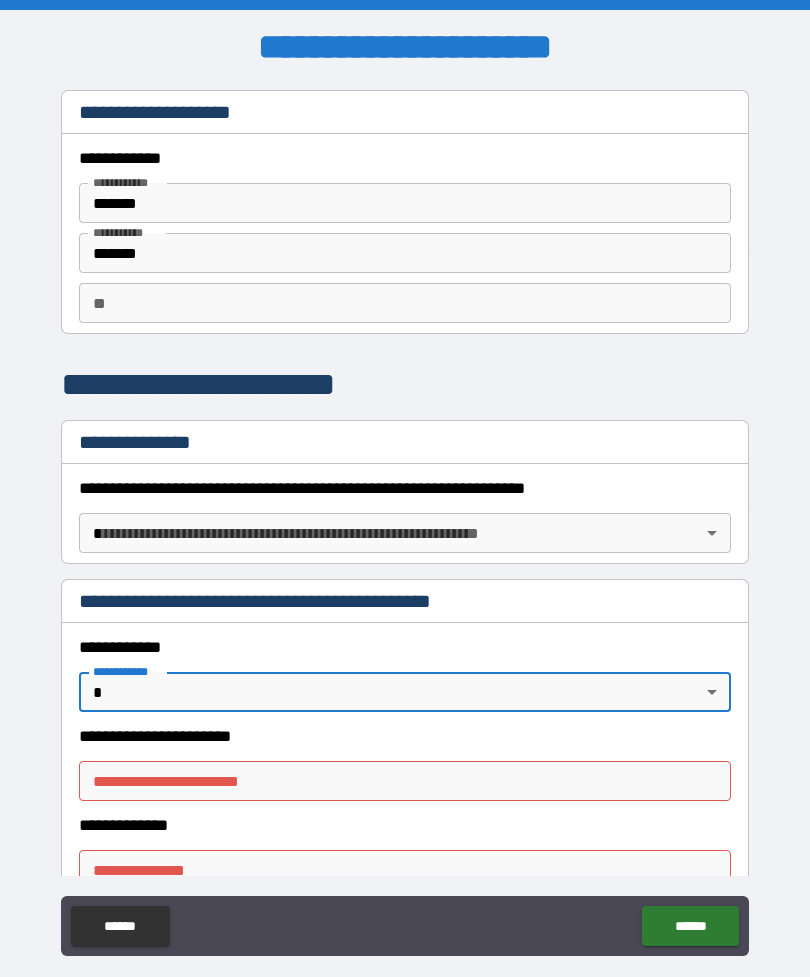 scroll, scrollTop: 0, scrollLeft: 0, axis: both 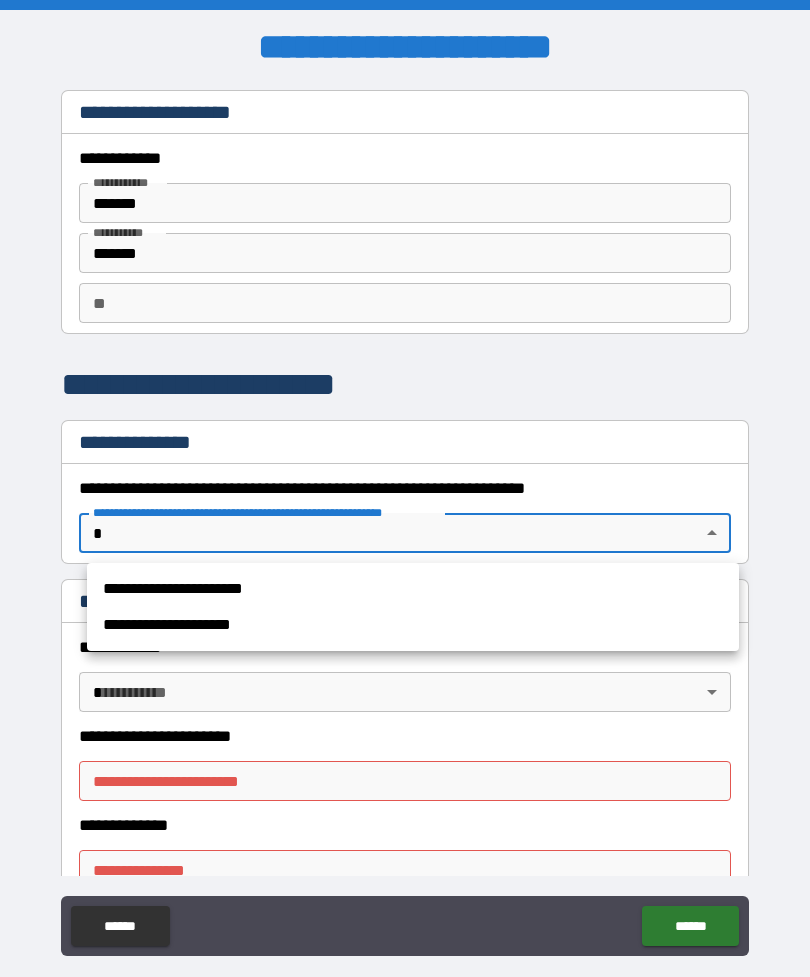 click on "**********" at bounding box center (413, 625) 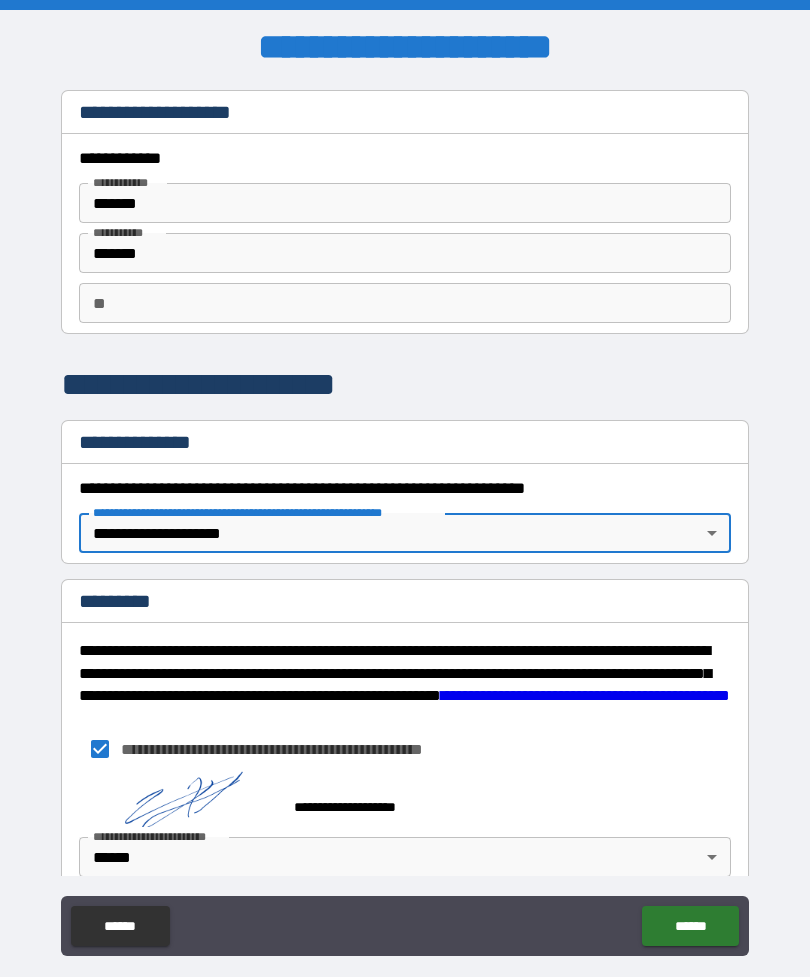 type on "*" 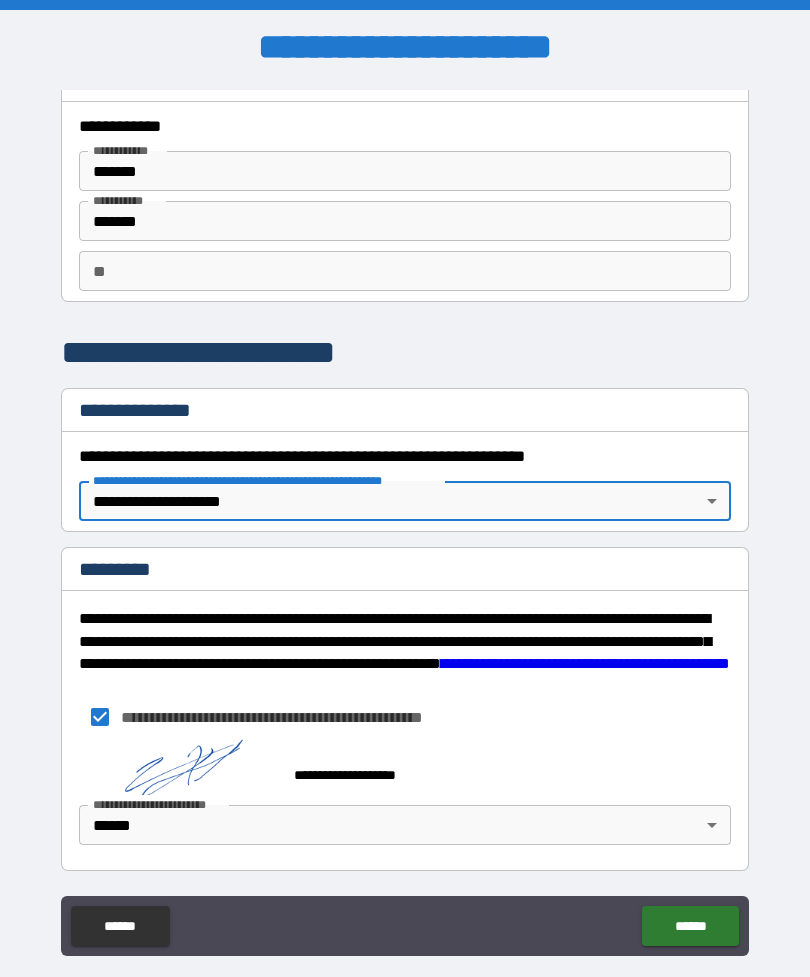 scroll, scrollTop: 33, scrollLeft: 0, axis: vertical 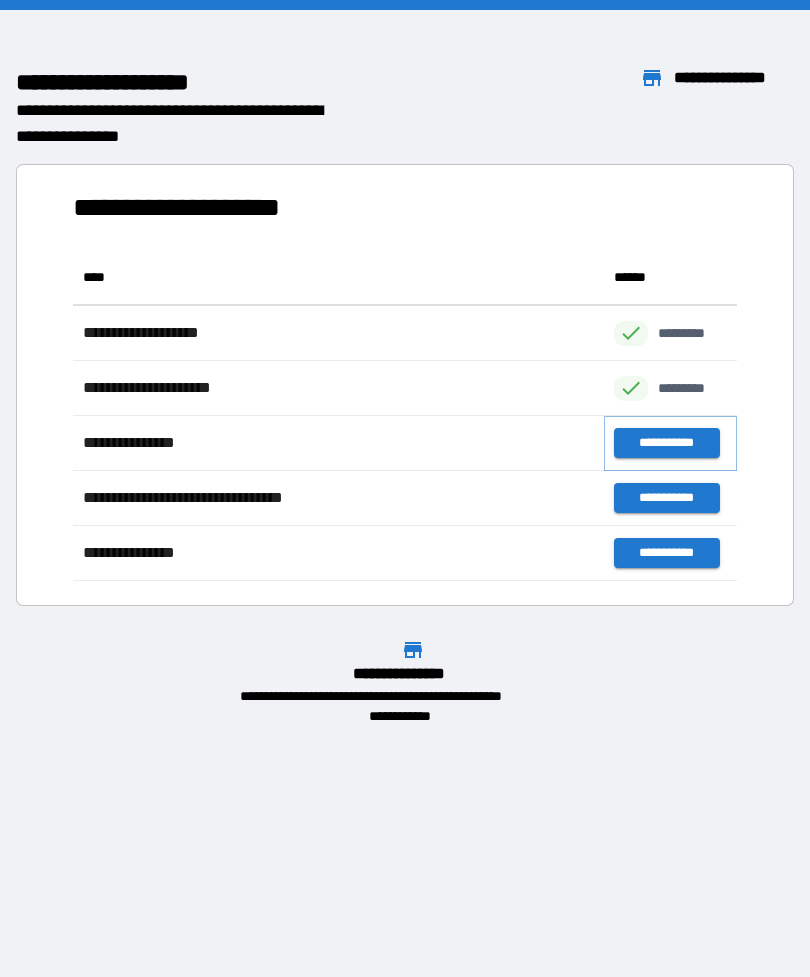 click on "**********" at bounding box center (666, 443) 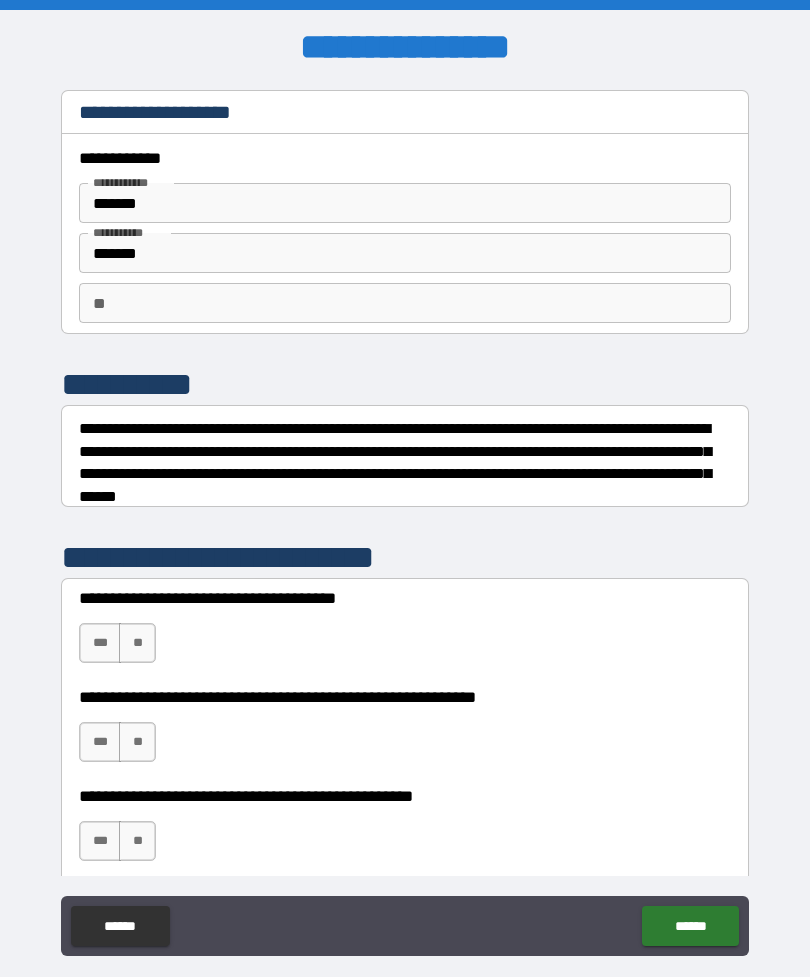 click on "**" at bounding box center [137, 643] 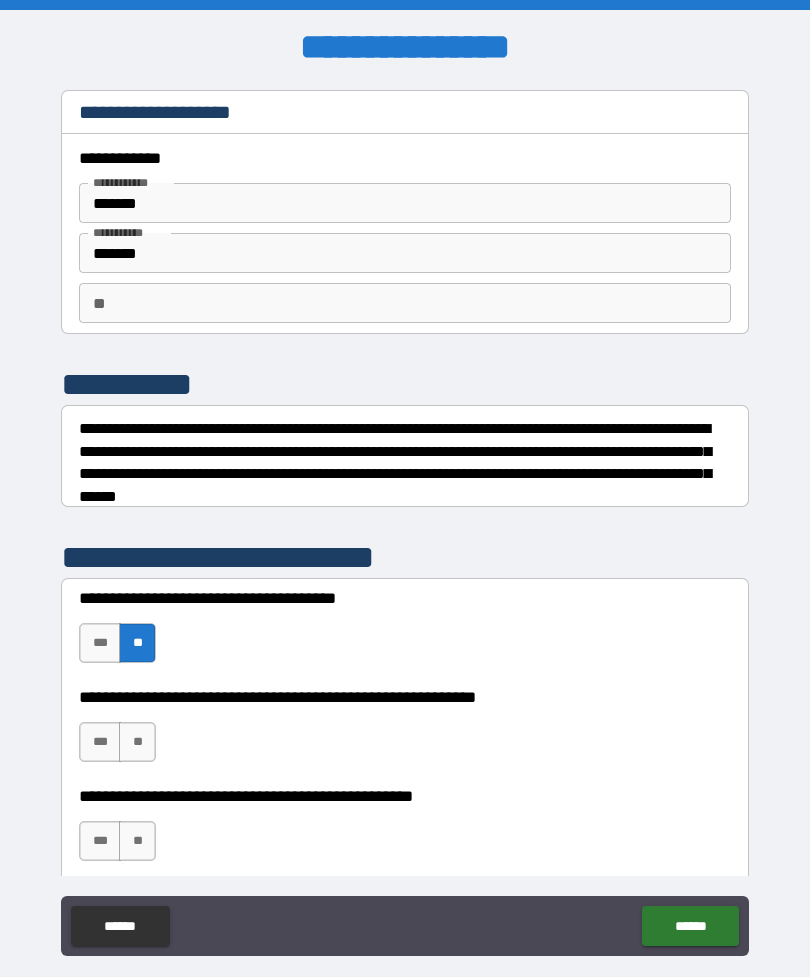 click on "**" at bounding box center [137, 742] 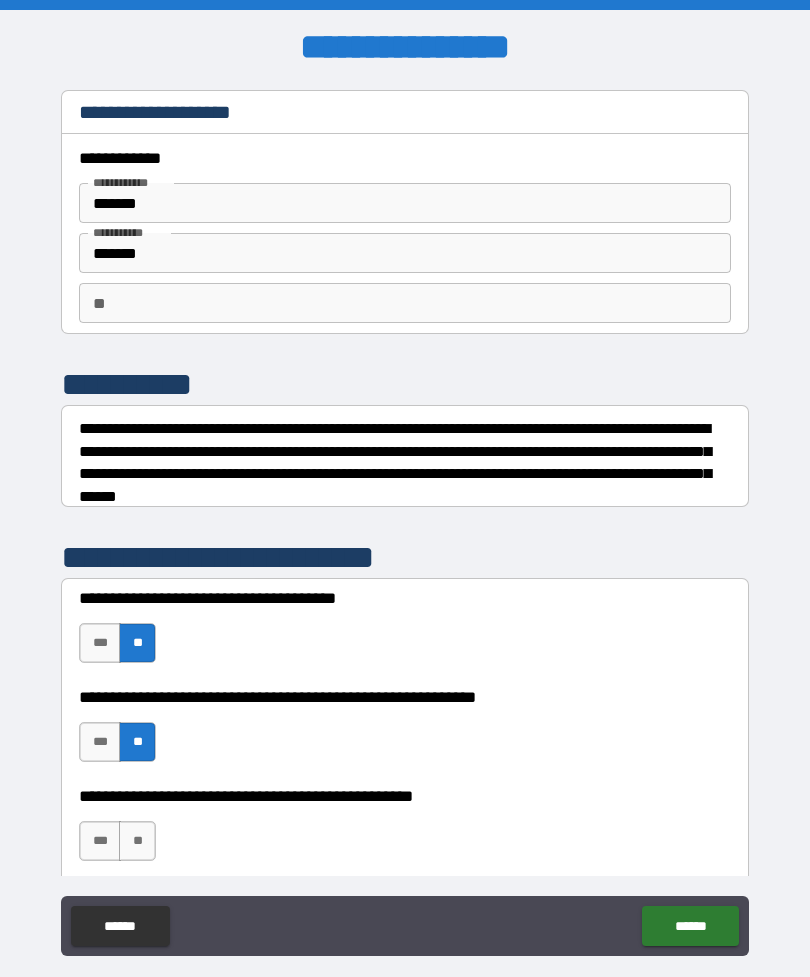 click on "**" at bounding box center (137, 841) 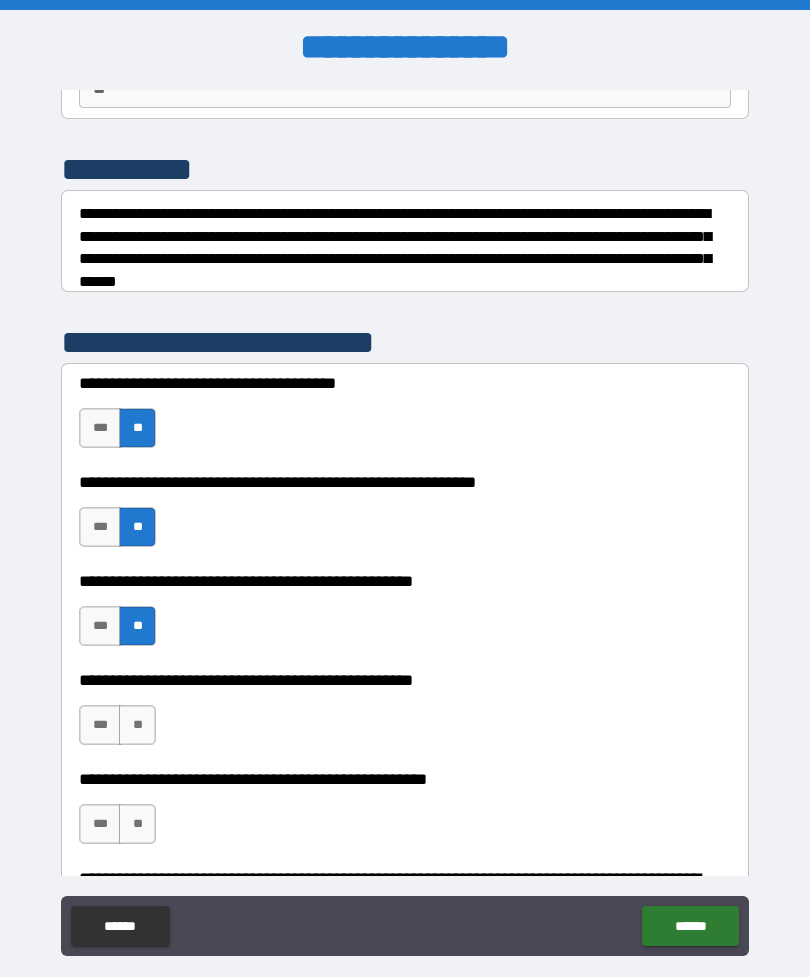 scroll, scrollTop: 224, scrollLeft: 0, axis: vertical 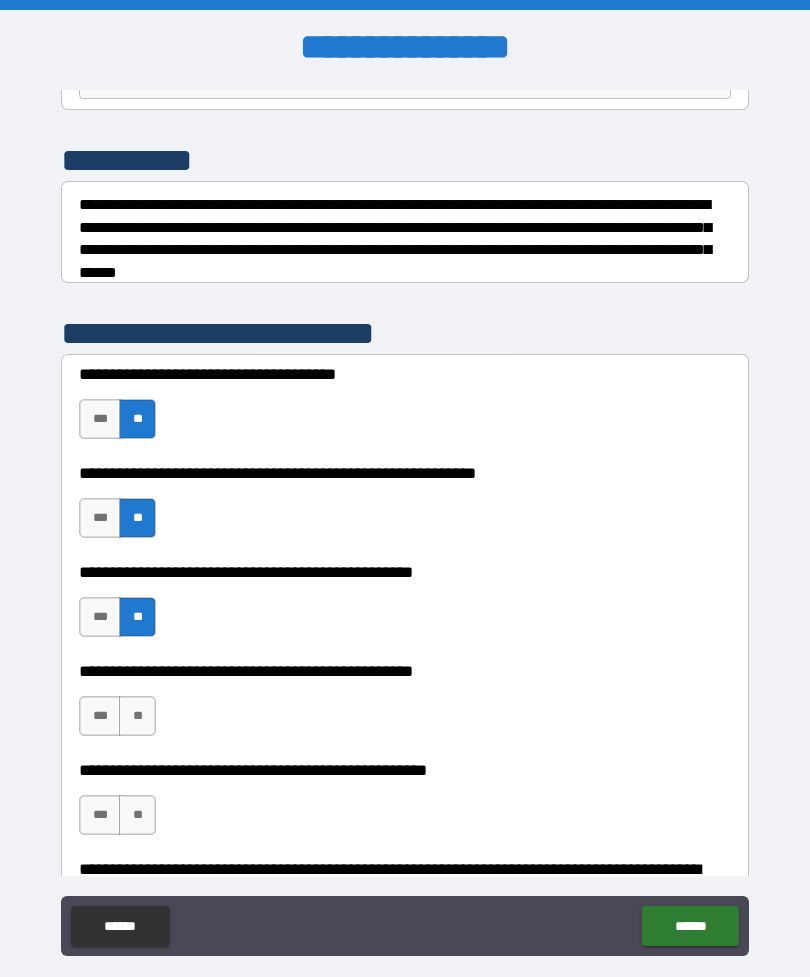 click on "**" at bounding box center (137, 716) 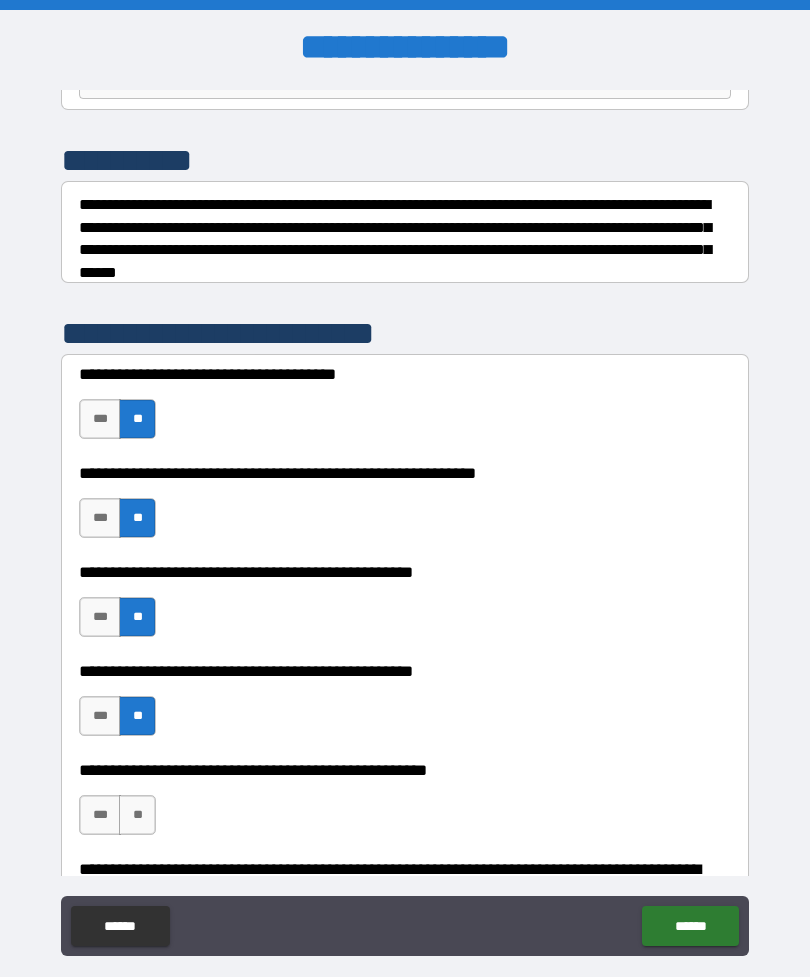 click on "**" at bounding box center (137, 815) 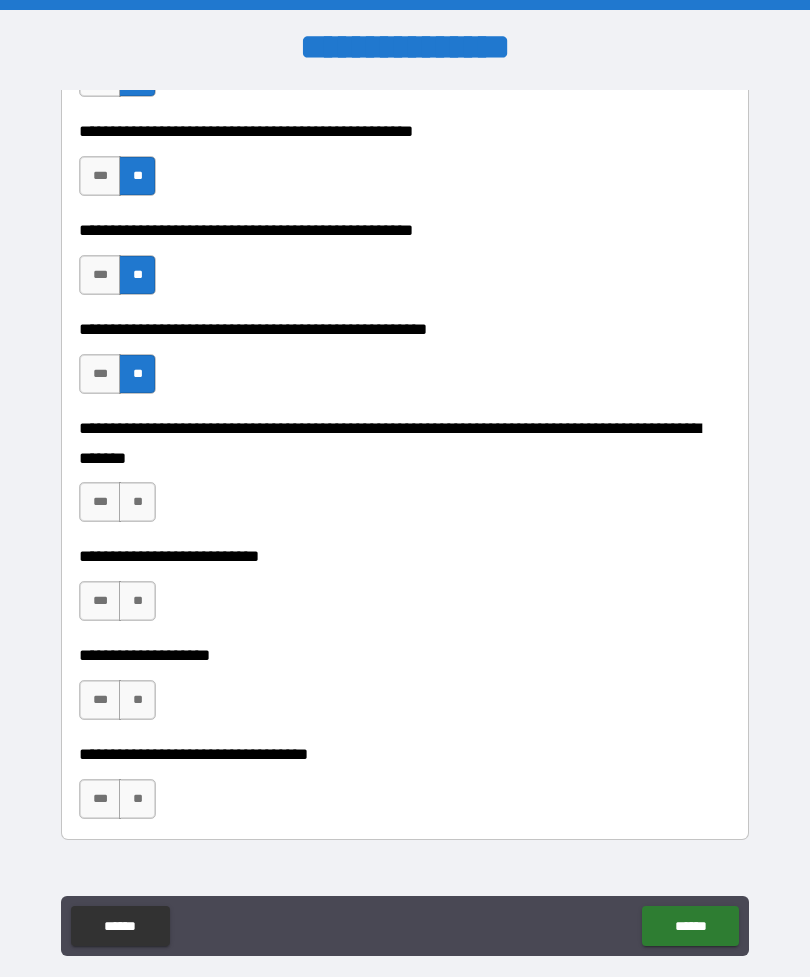 scroll, scrollTop: 673, scrollLeft: 0, axis: vertical 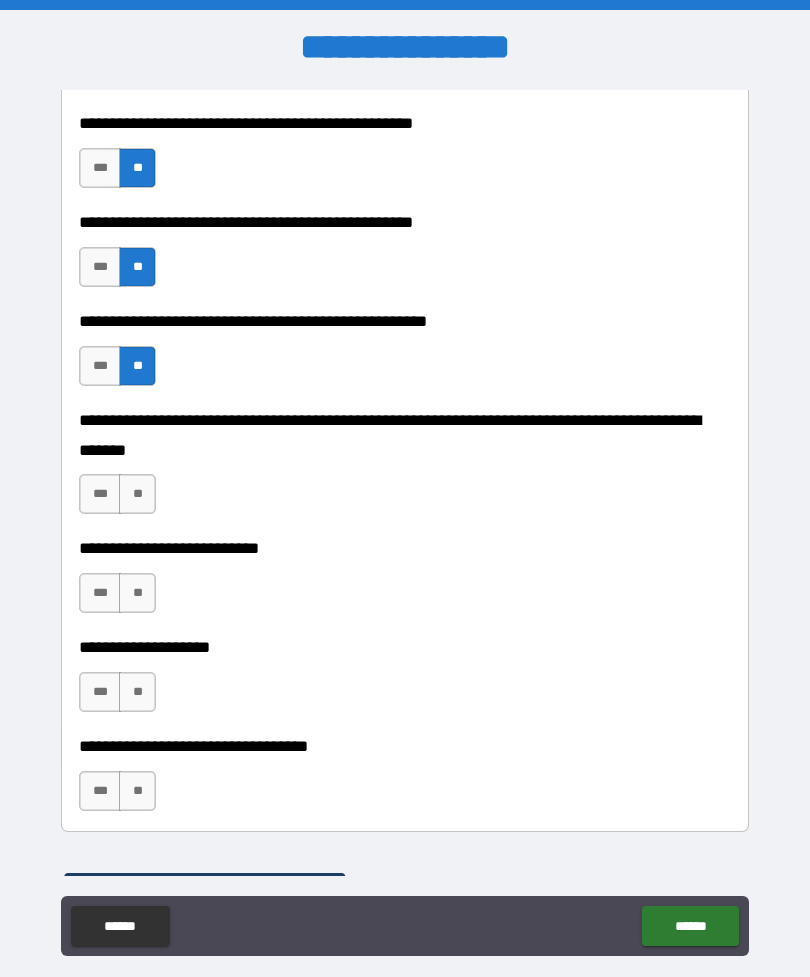 click on "**" at bounding box center (137, 494) 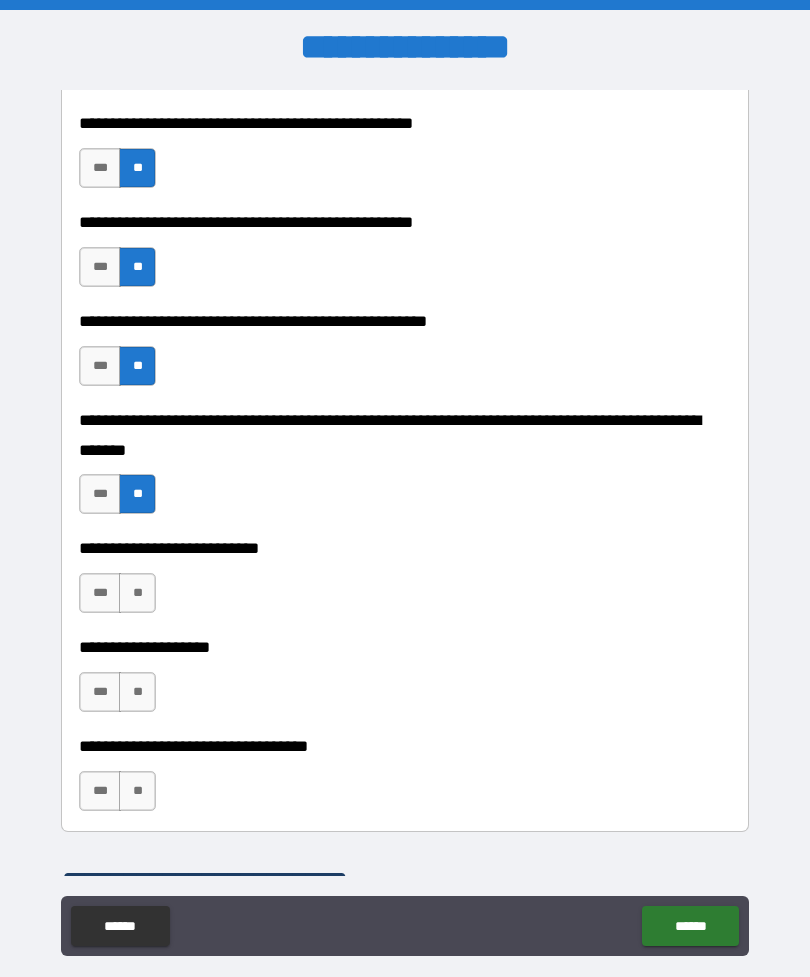 click on "**" at bounding box center [137, 593] 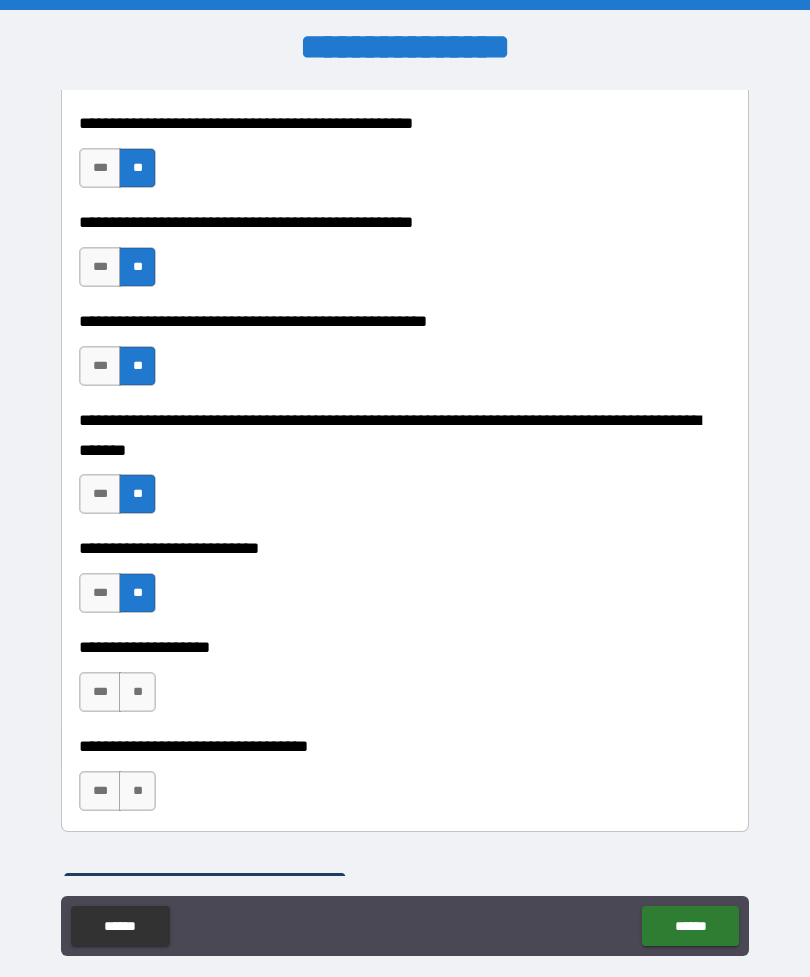 click on "**" at bounding box center [137, 692] 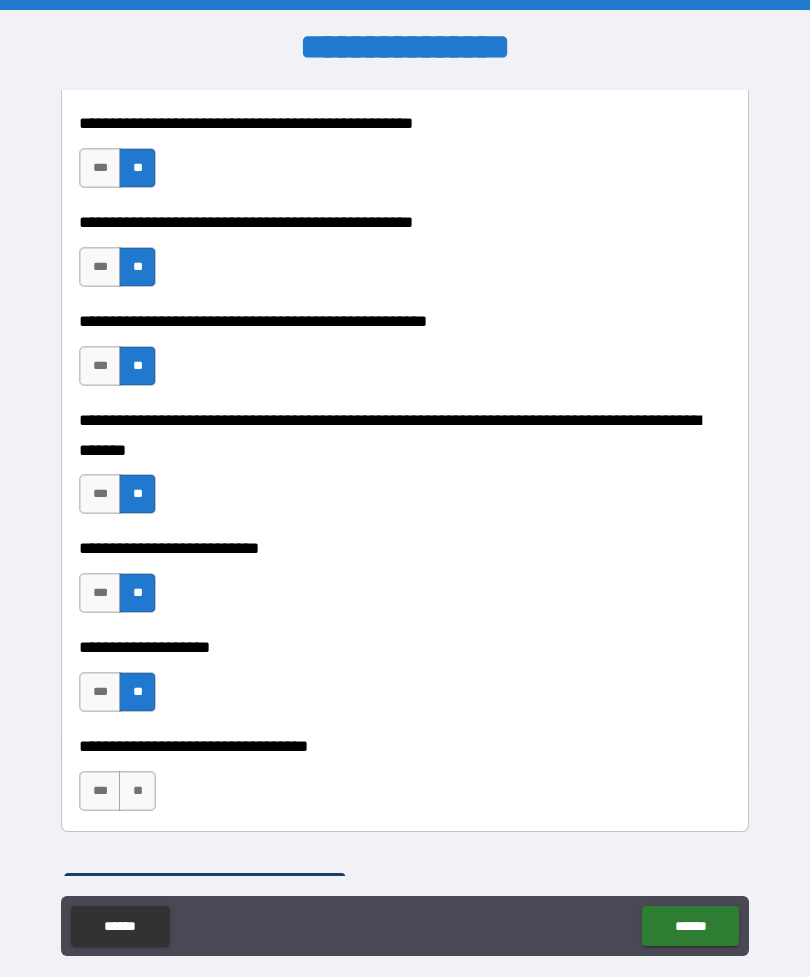 click on "**" at bounding box center [137, 791] 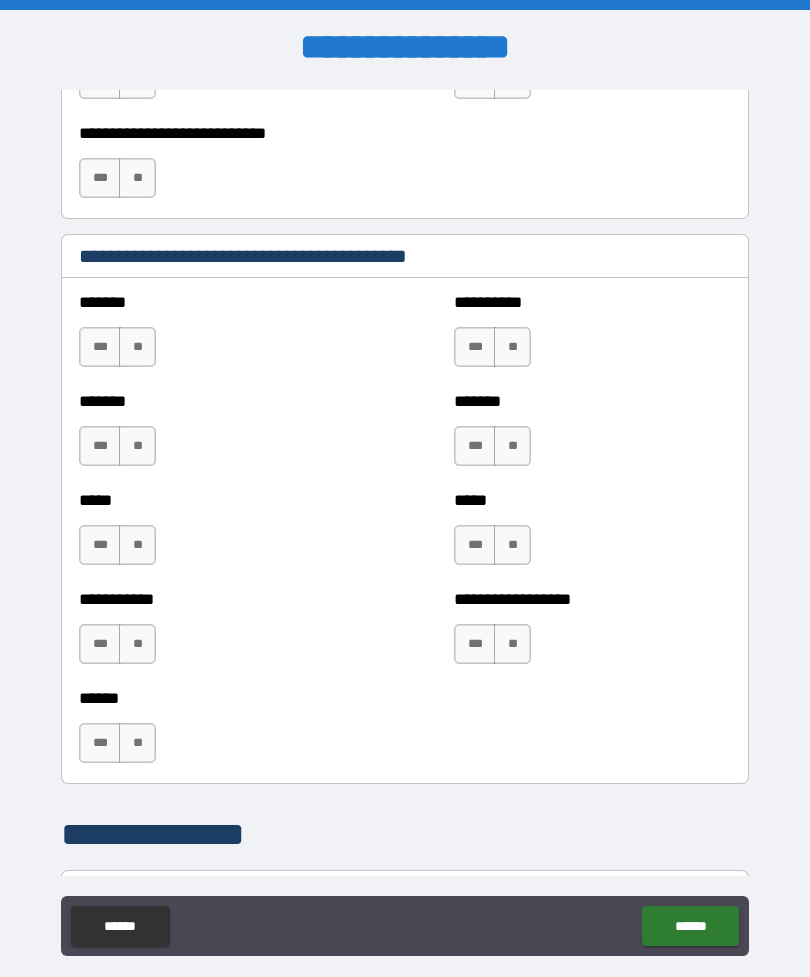 scroll, scrollTop: 1631, scrollLeft: 0, axis: vertical 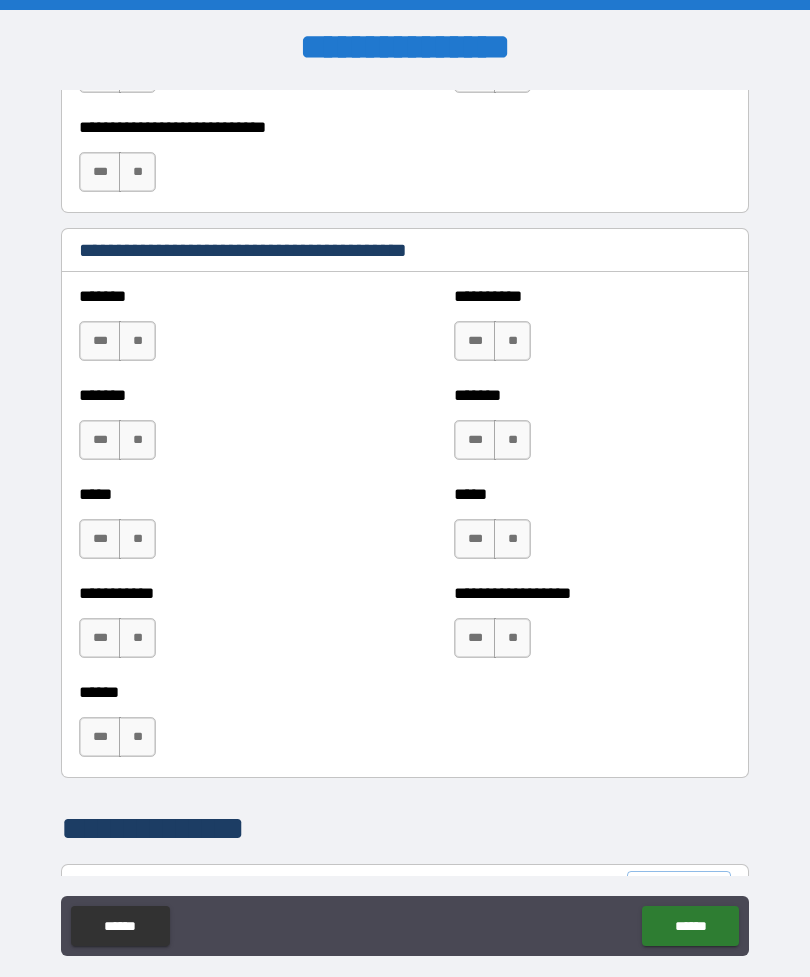 click on "**********" at bounding box center (405, 523) 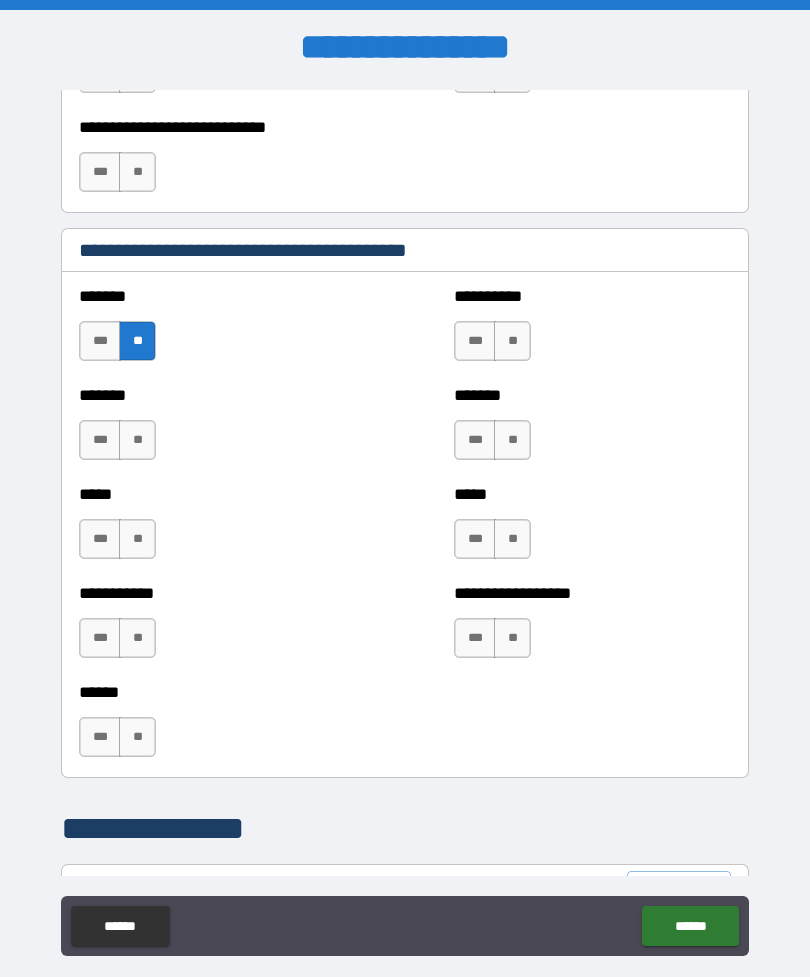 click on "**" at bounding box center [137, 440] 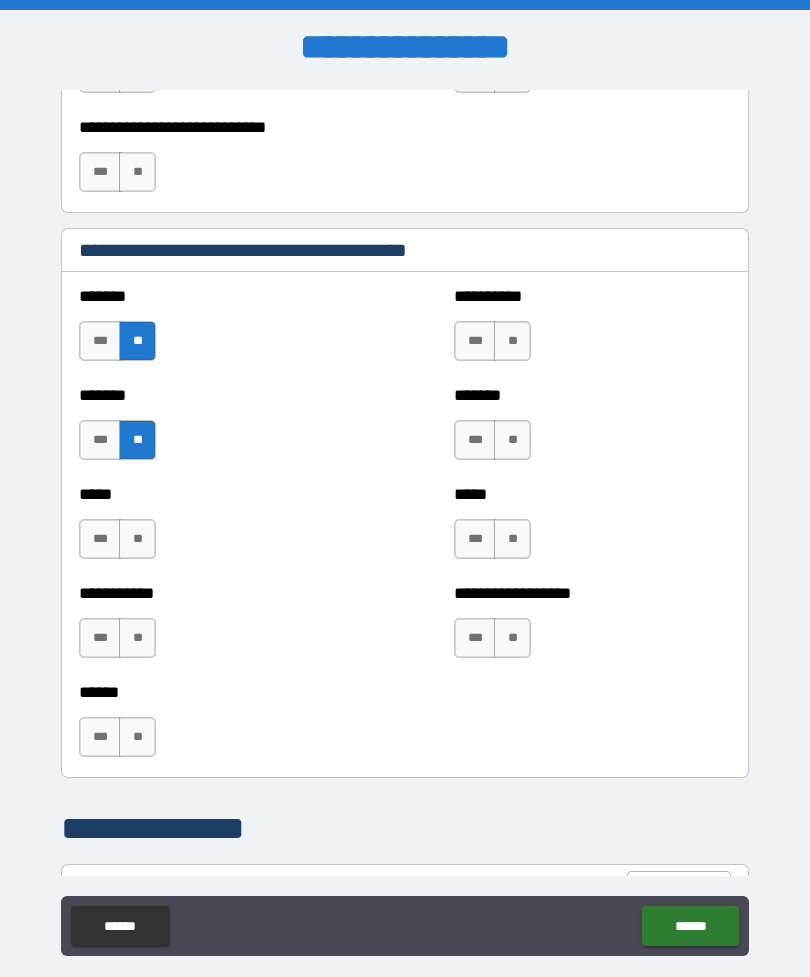 click on "**" at bounding box center (137, 539) 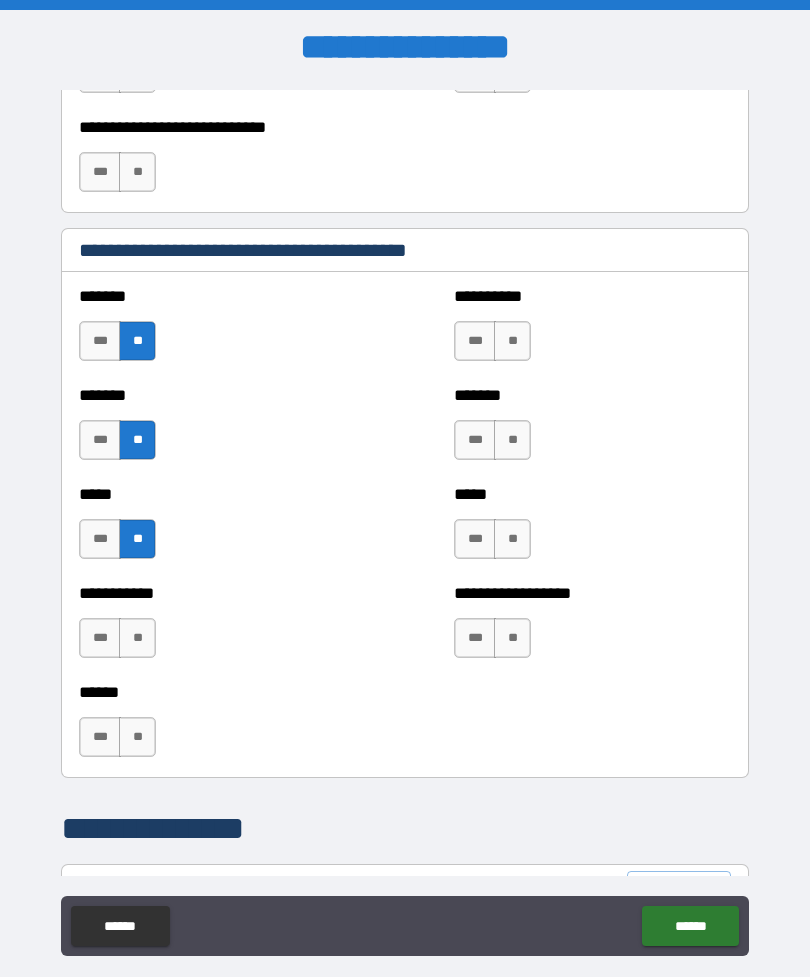 click on "**" at bounding box center (137, 638) 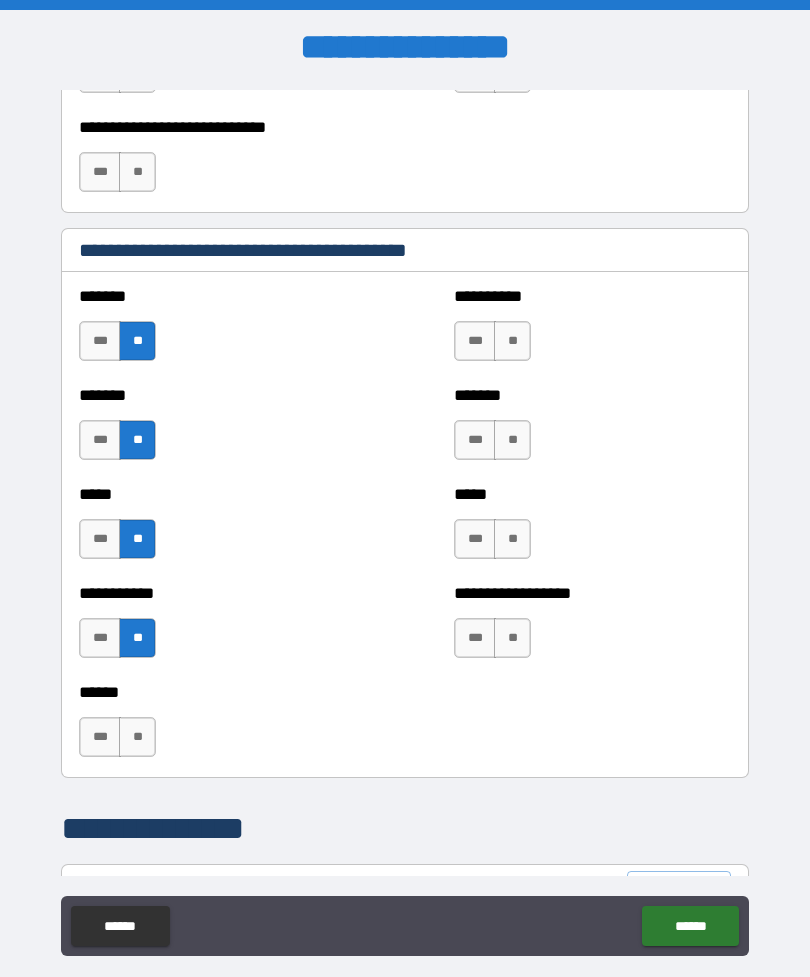 click on "**" at bounding box center (137, 737) 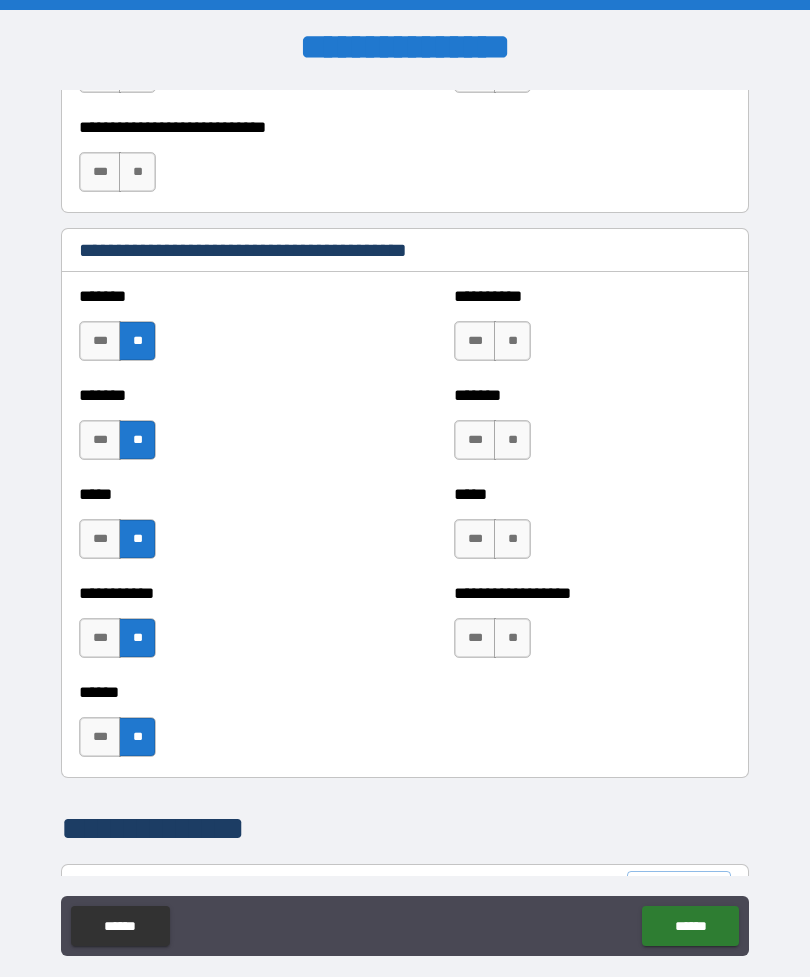 click on "**********" at bounding box center (592, 331) 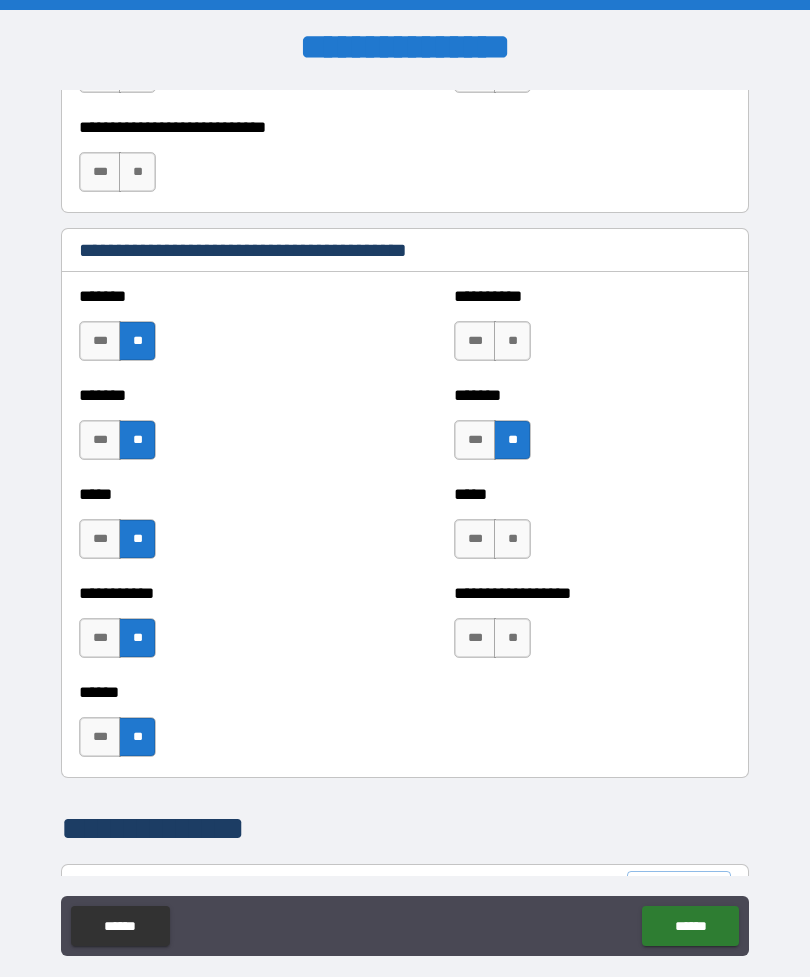 click on "***** *** **" at bounding box center (592, 529) 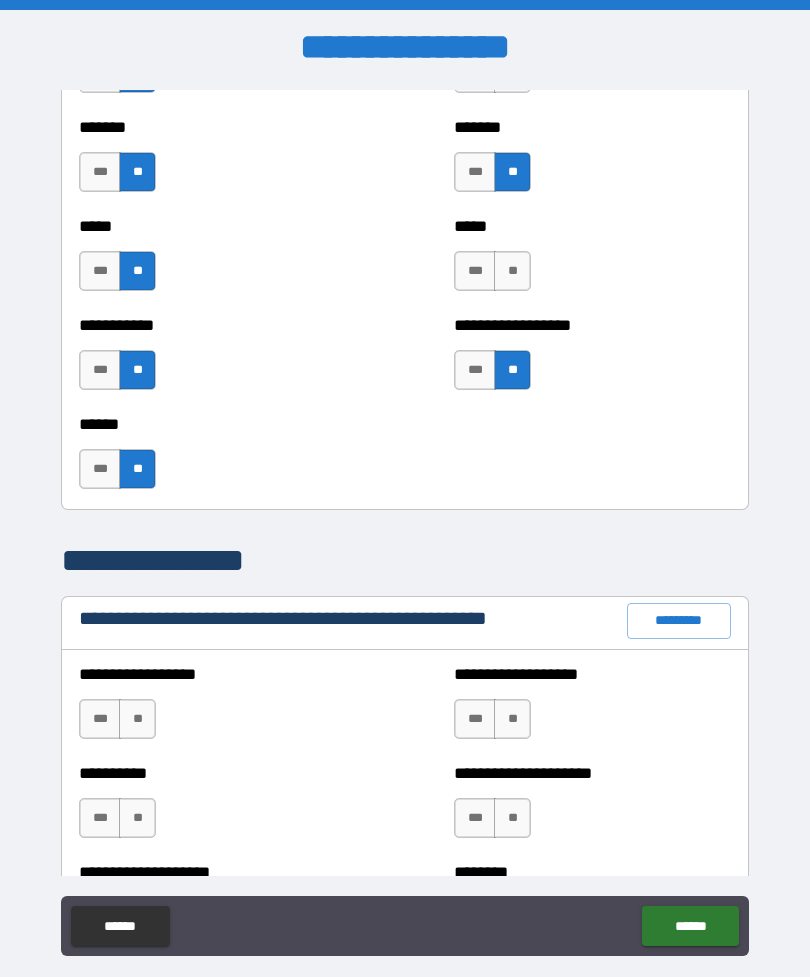 scroll, scrollTop: 1909, scrollLeft: 0, axis: vertical 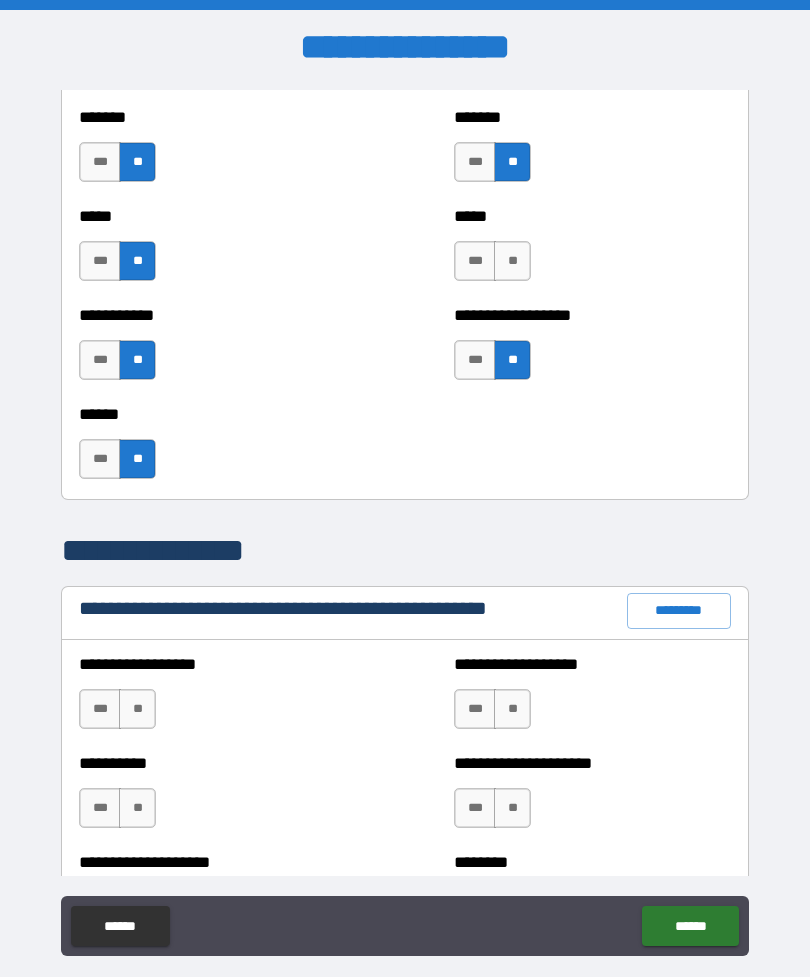 click on "*********" at bounding box center (679, 611) 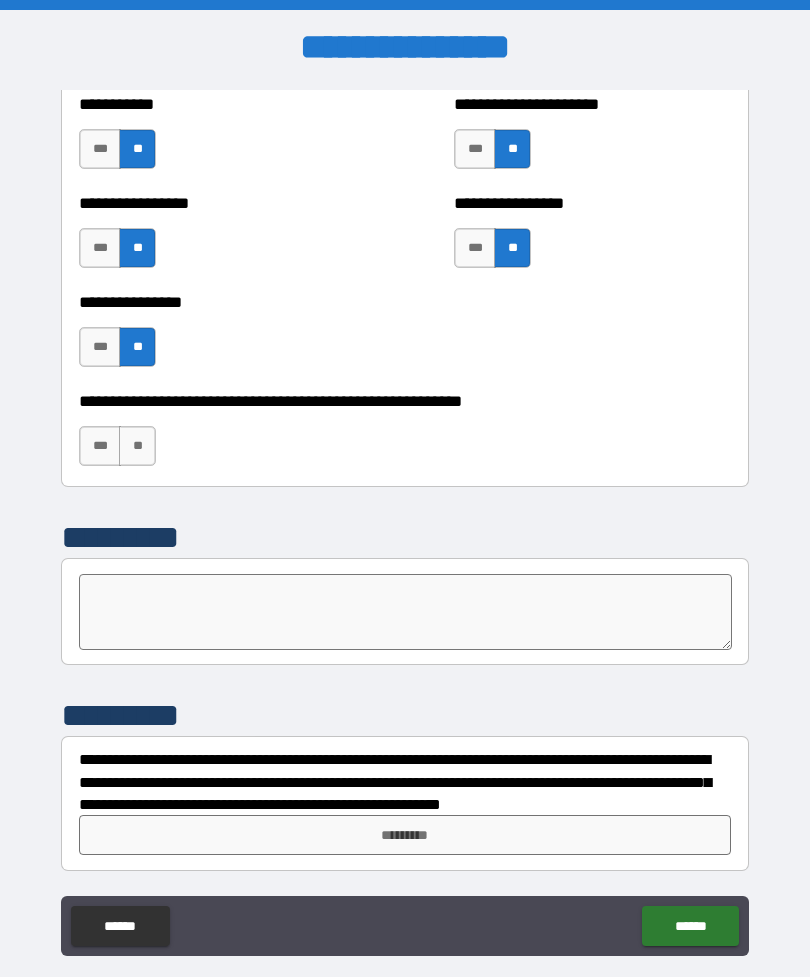 scroll, scrollTop: 6033, scrollLeft: 0, axis: vertical 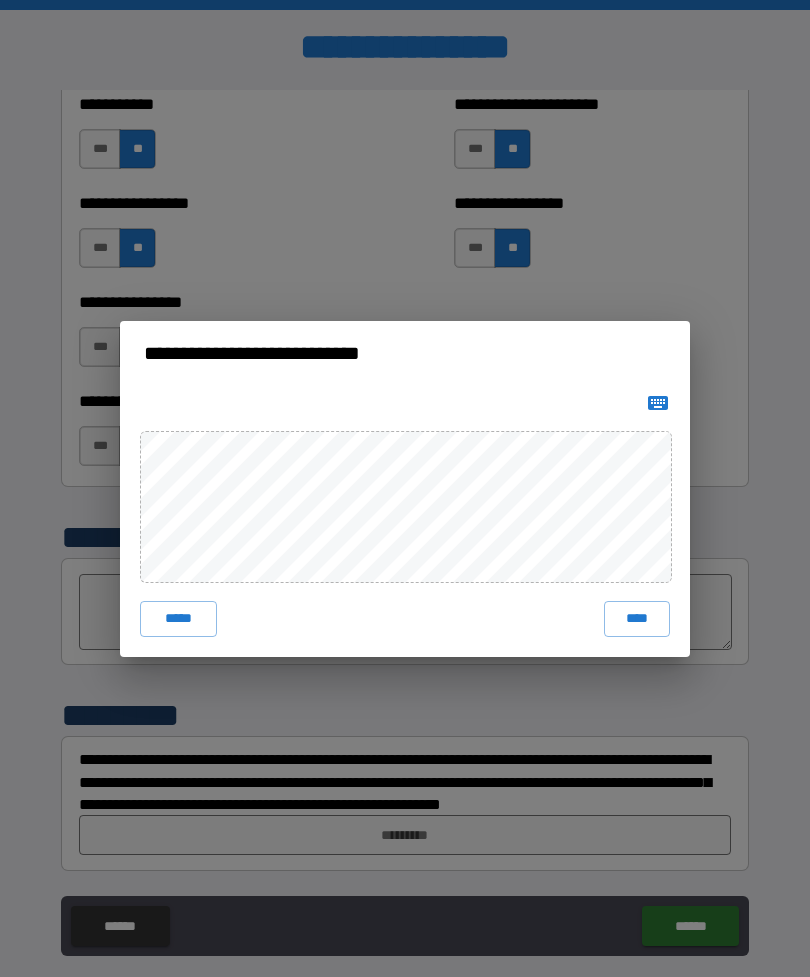 click on "****" at bounding box center (637, 619) 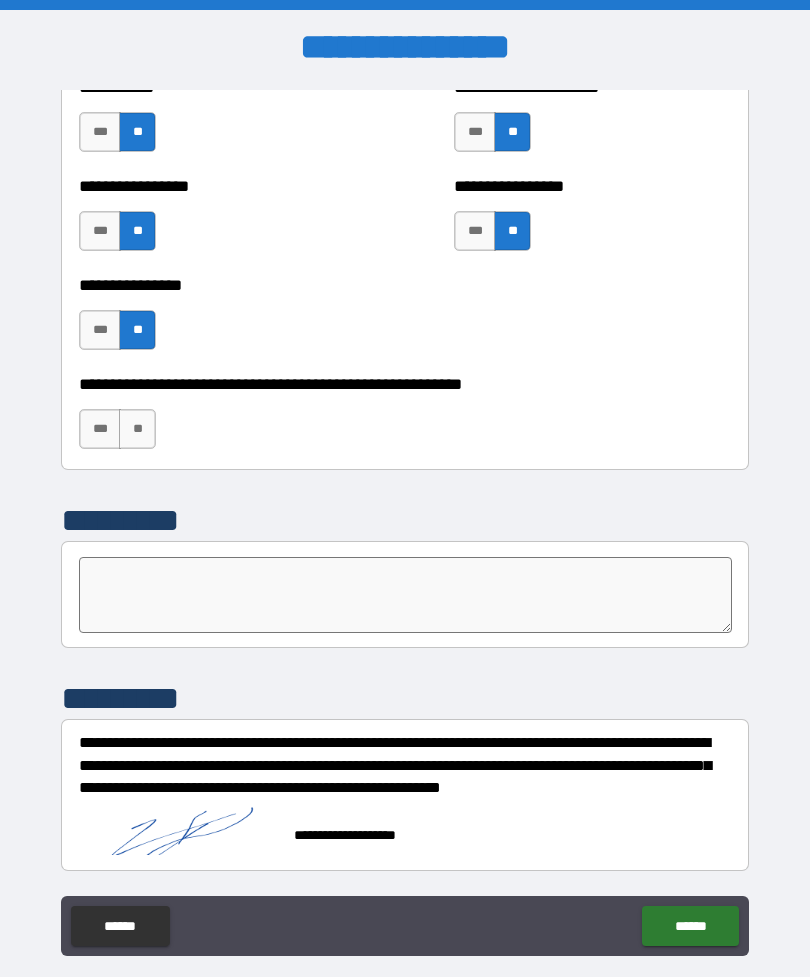 scroll, scrollTop: 6051, scrollLeft: 0, axis: vertical 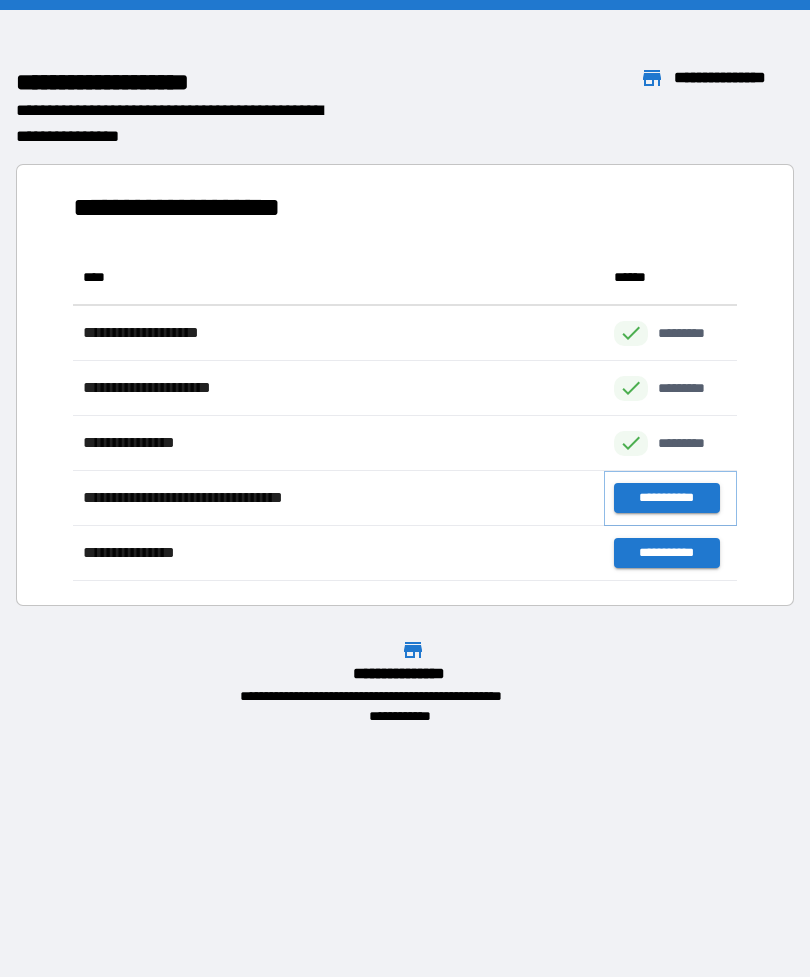 click on "**********" at bounding box center (666, 498) 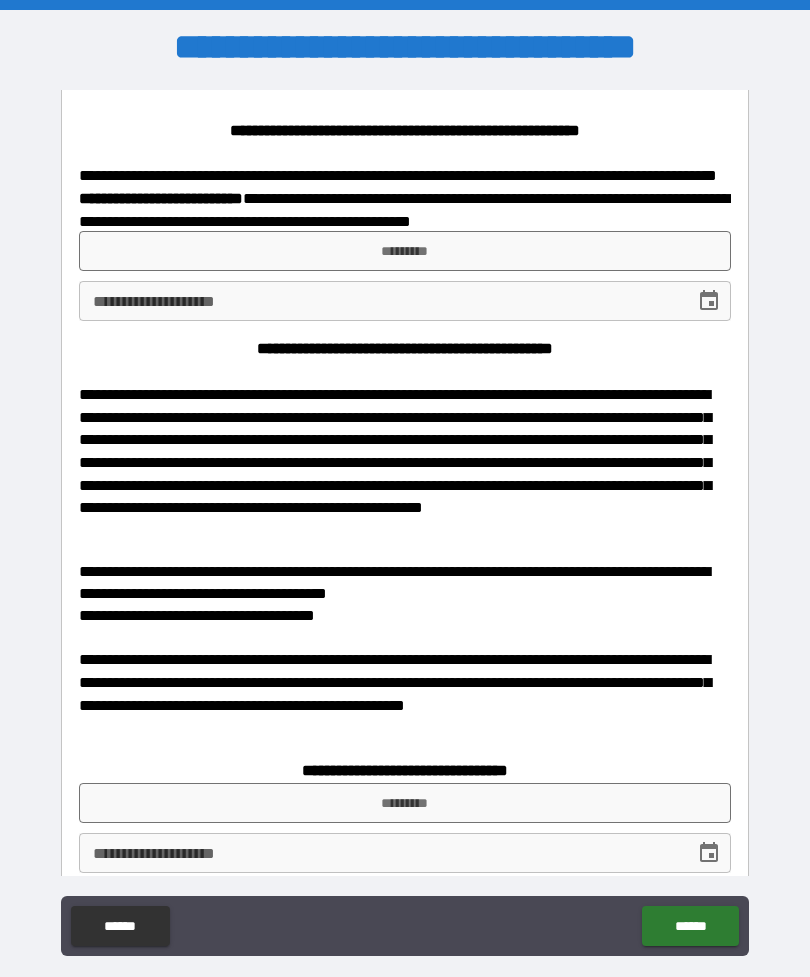 scroll, scrollTop: 1801, scrollLeft: 0, axis: vertical 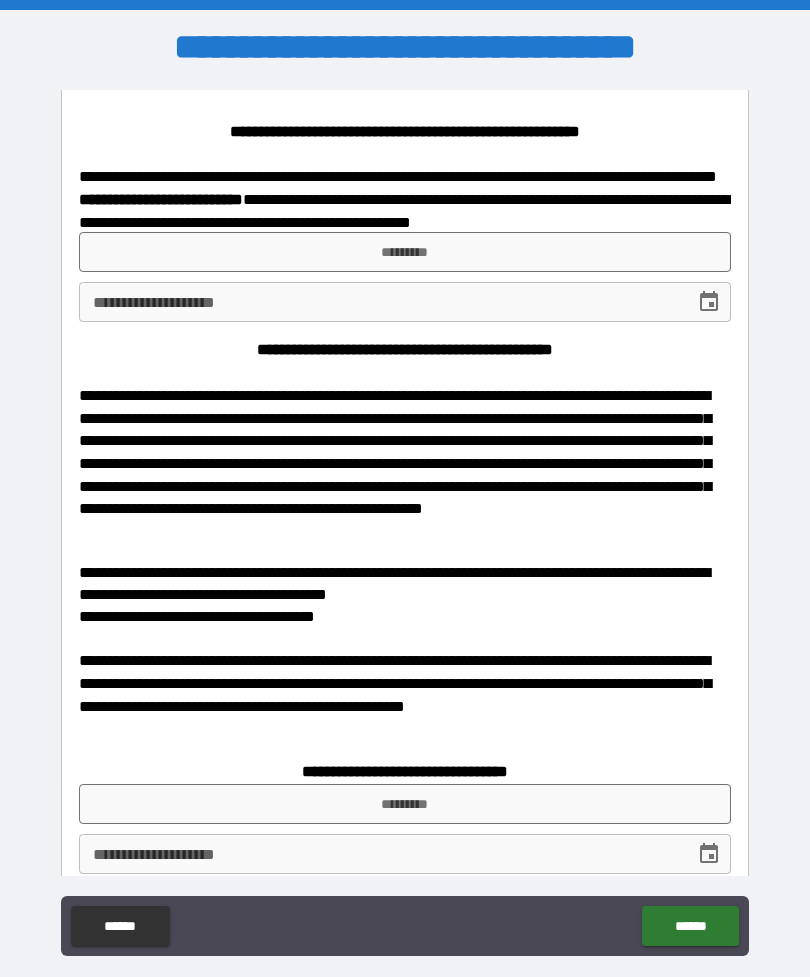 click on "*********" at bounding box center (405, 252) 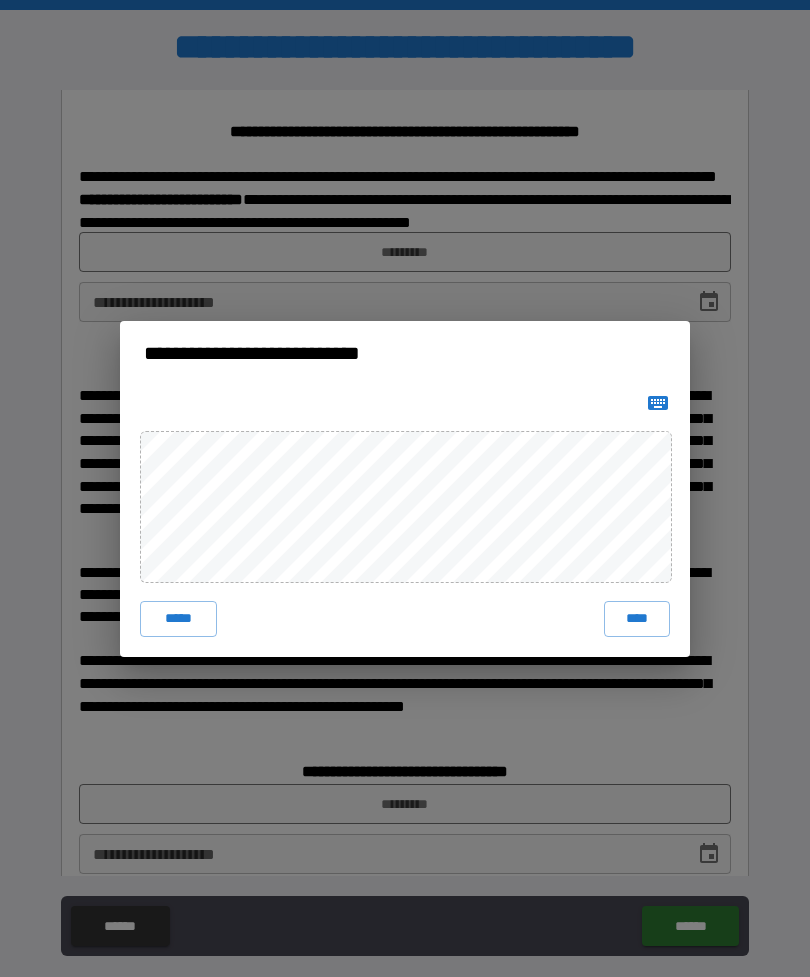 click on "****" at bounding box center (637, 619) 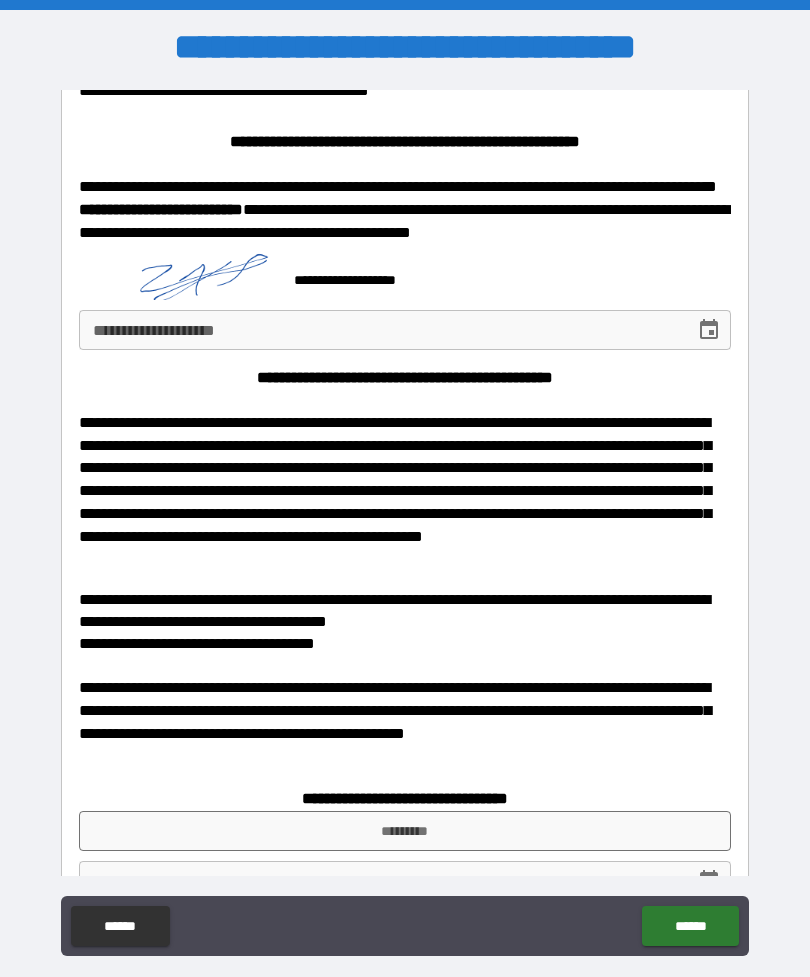 click 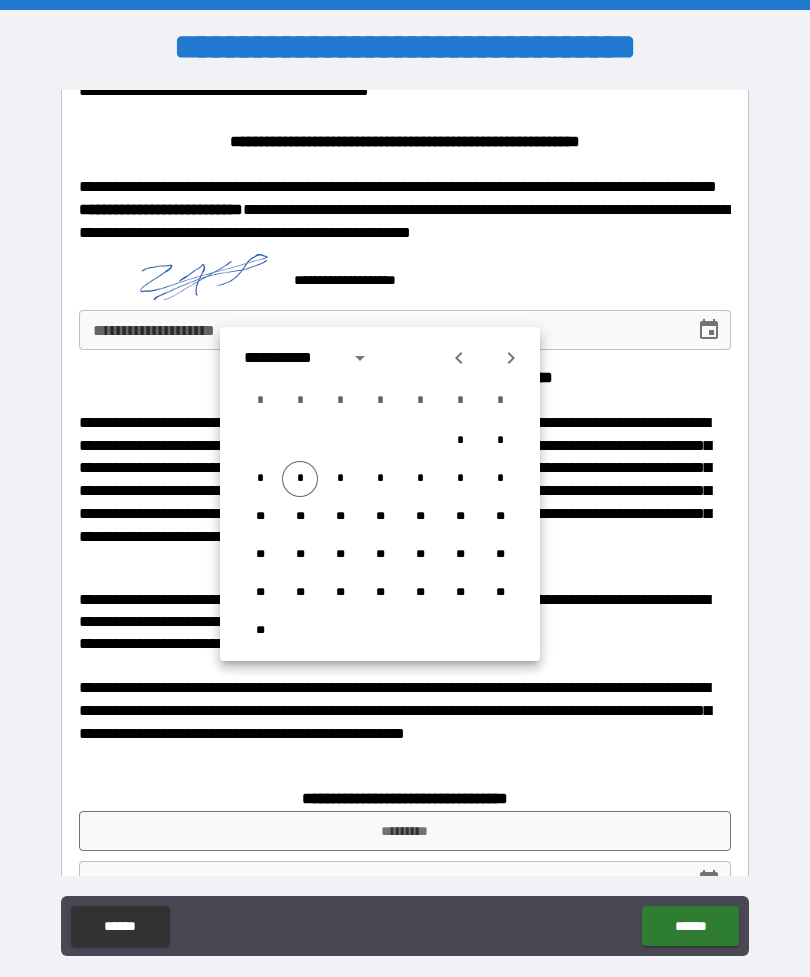 click on "*" at bounding box center (300, 479) 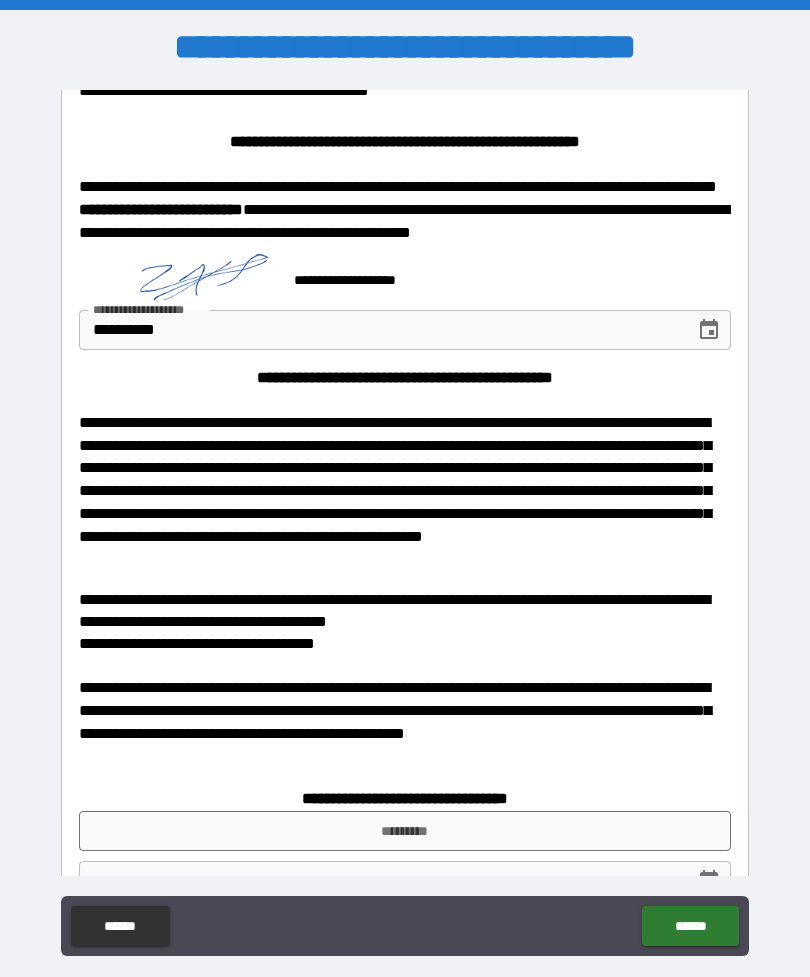 type on "**********" 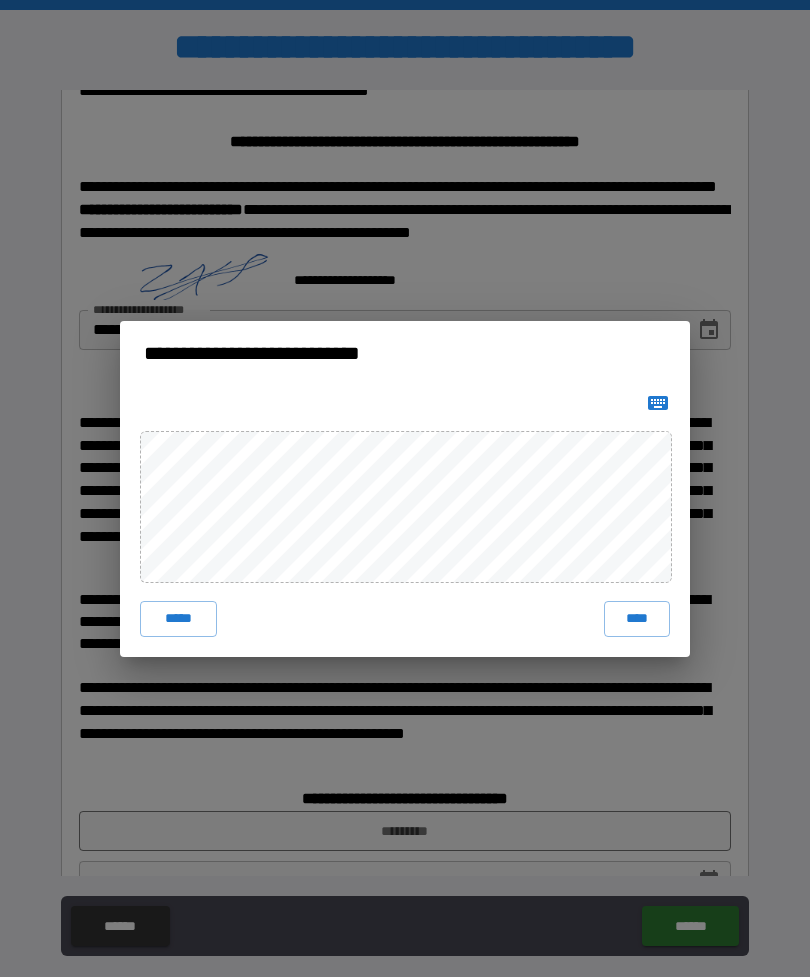 click on "****" at bounding box center [637, 619] 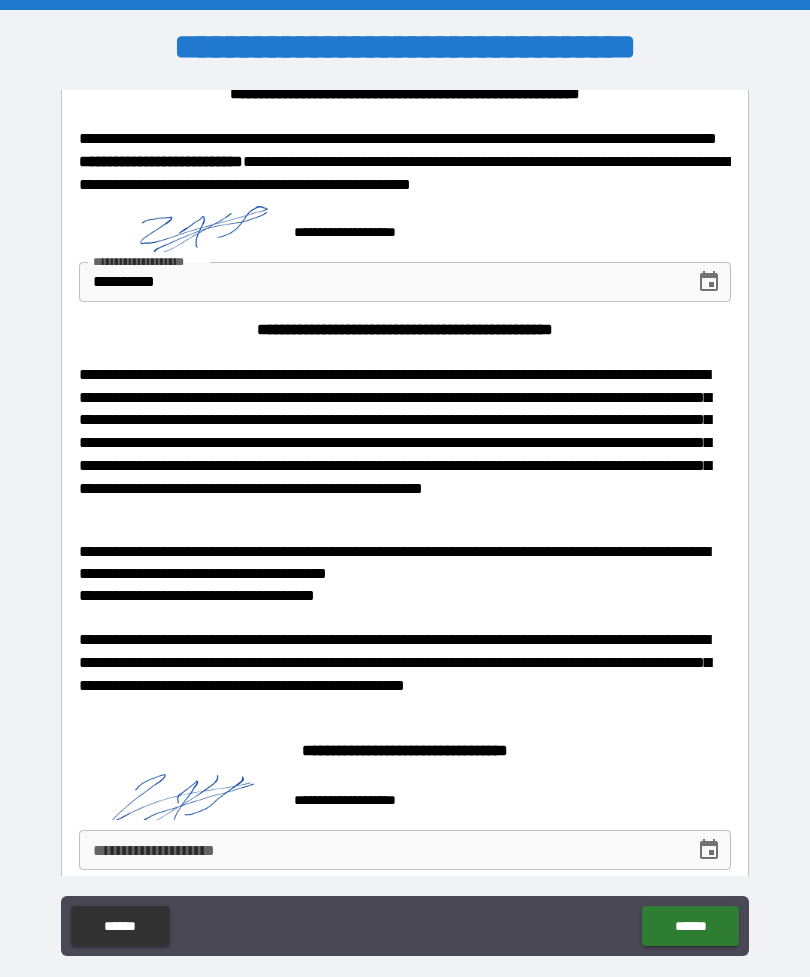 scroll, scrollTop: 1835, scrollLeft: 0, axis: vertical 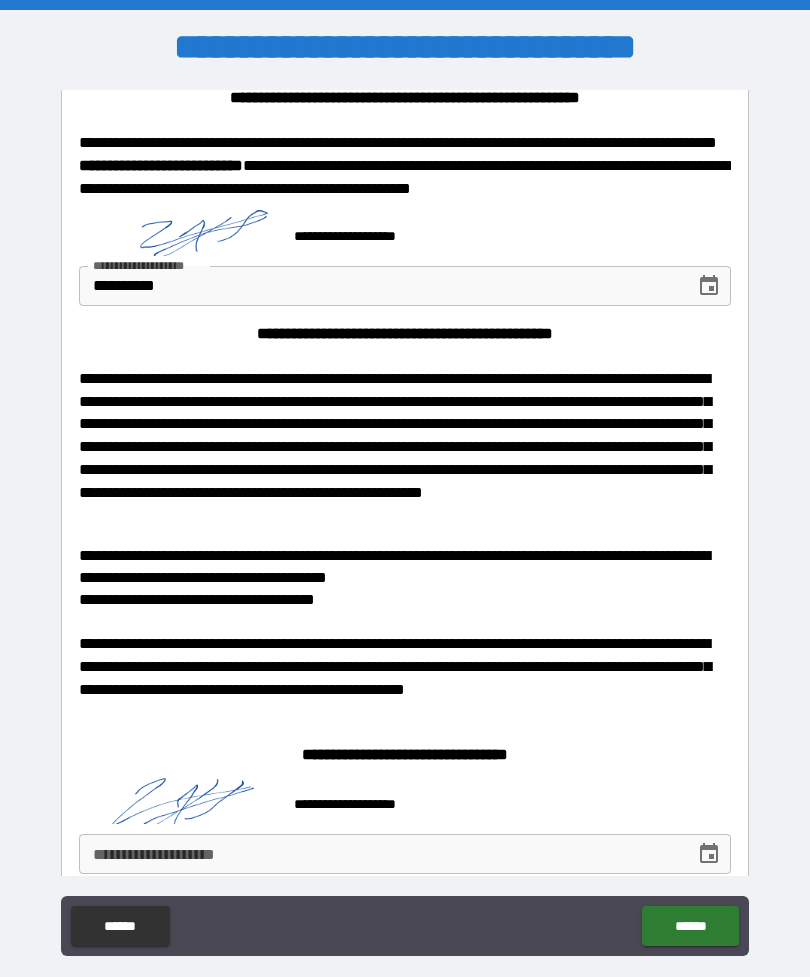 click 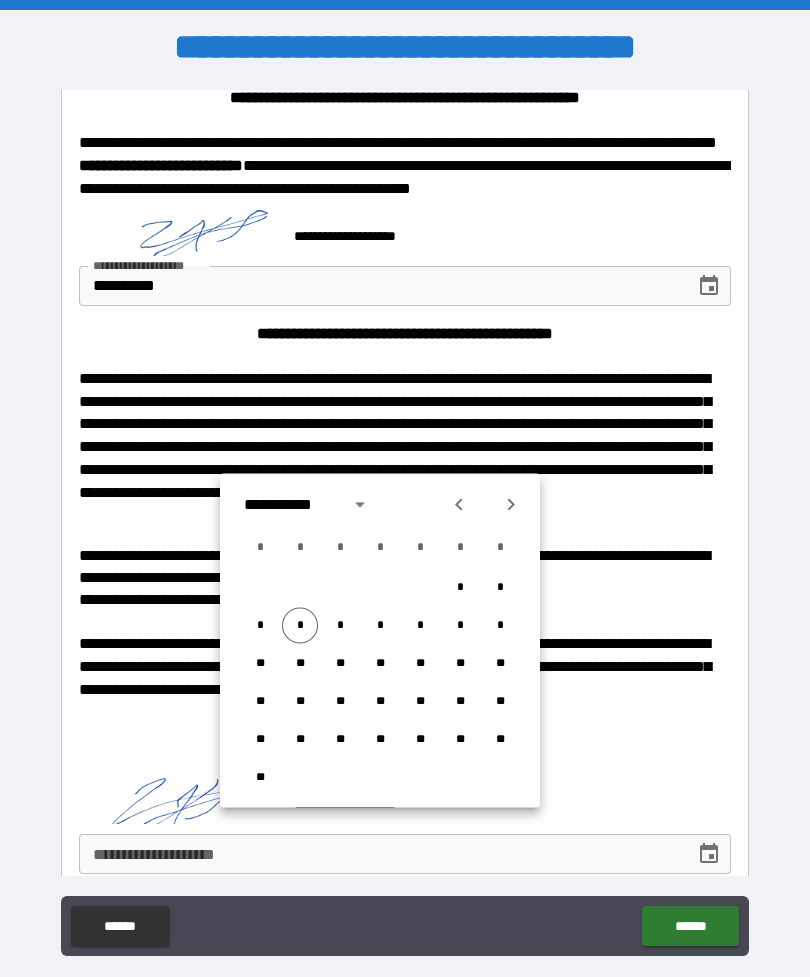 click on "*" at bounding box center [300, 626] 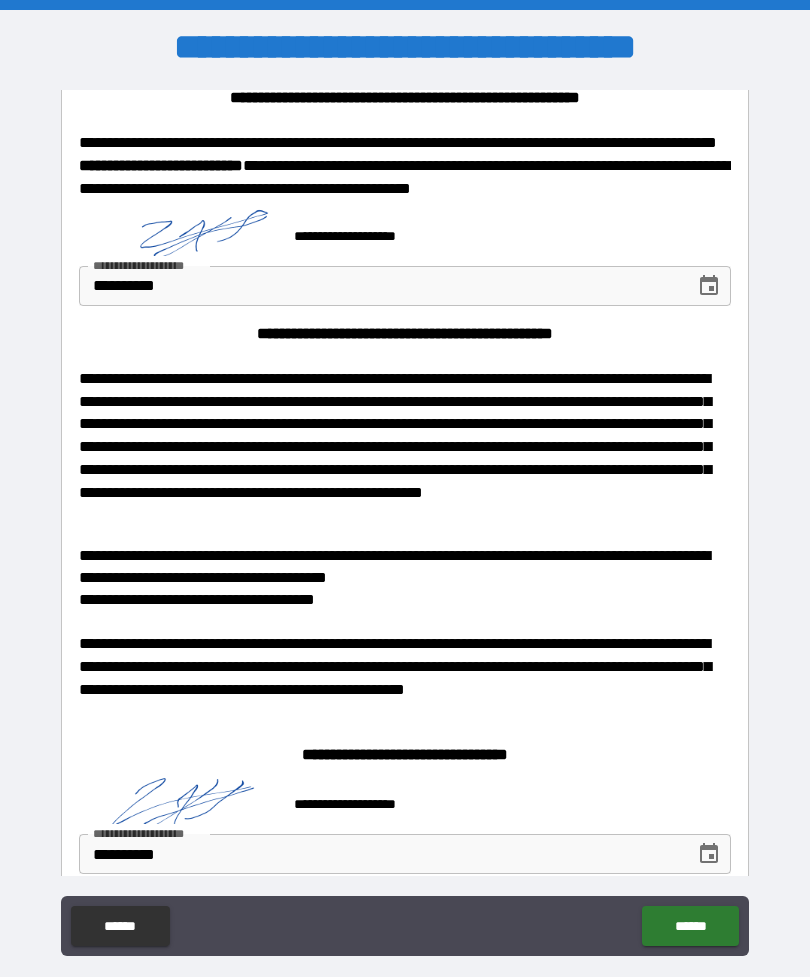 click on "******" at bounding box center [690, 926] 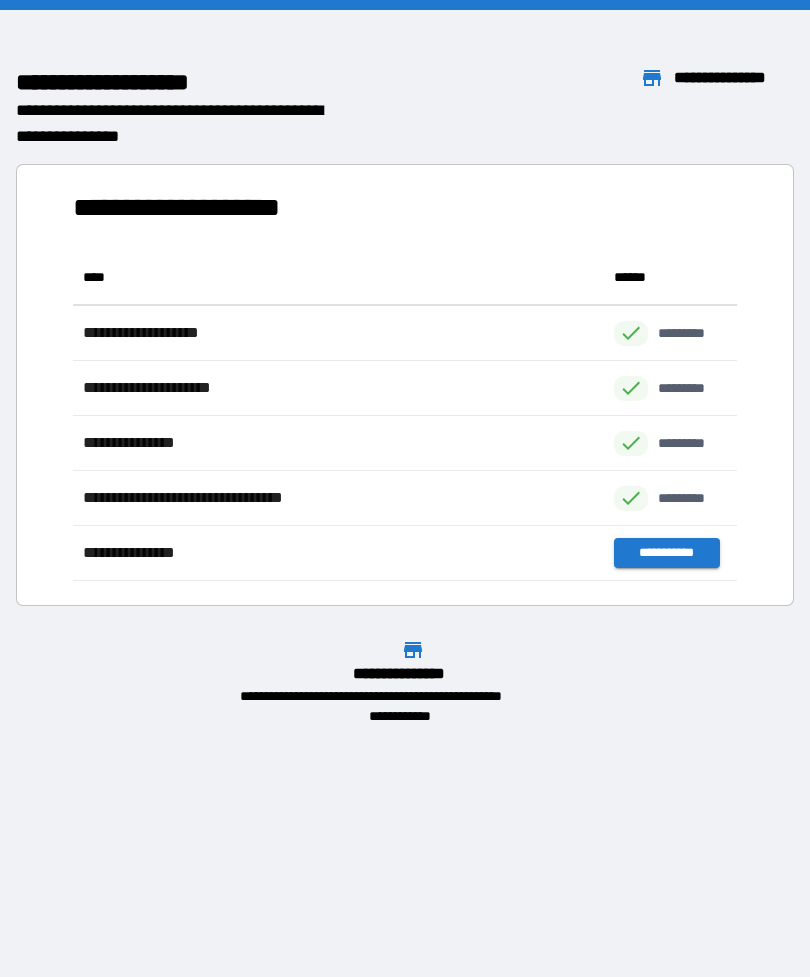 scroll, scrollTop: 331, scrollLeft: 664, axis: both 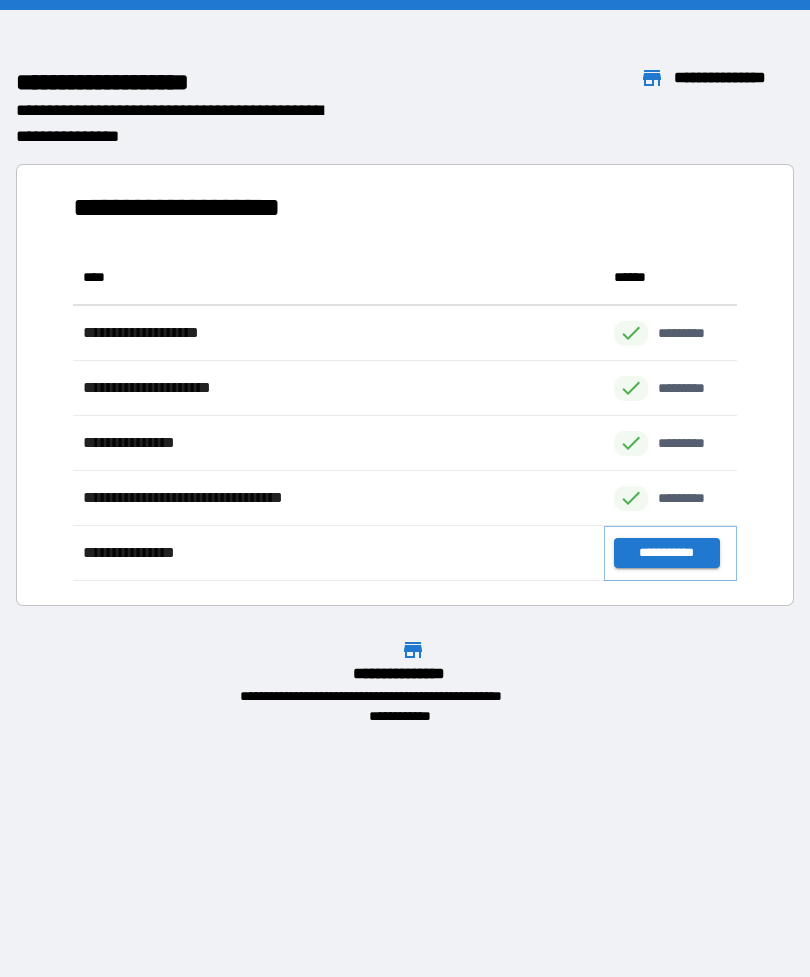 click on "**********" at bounding box center [666, 553] 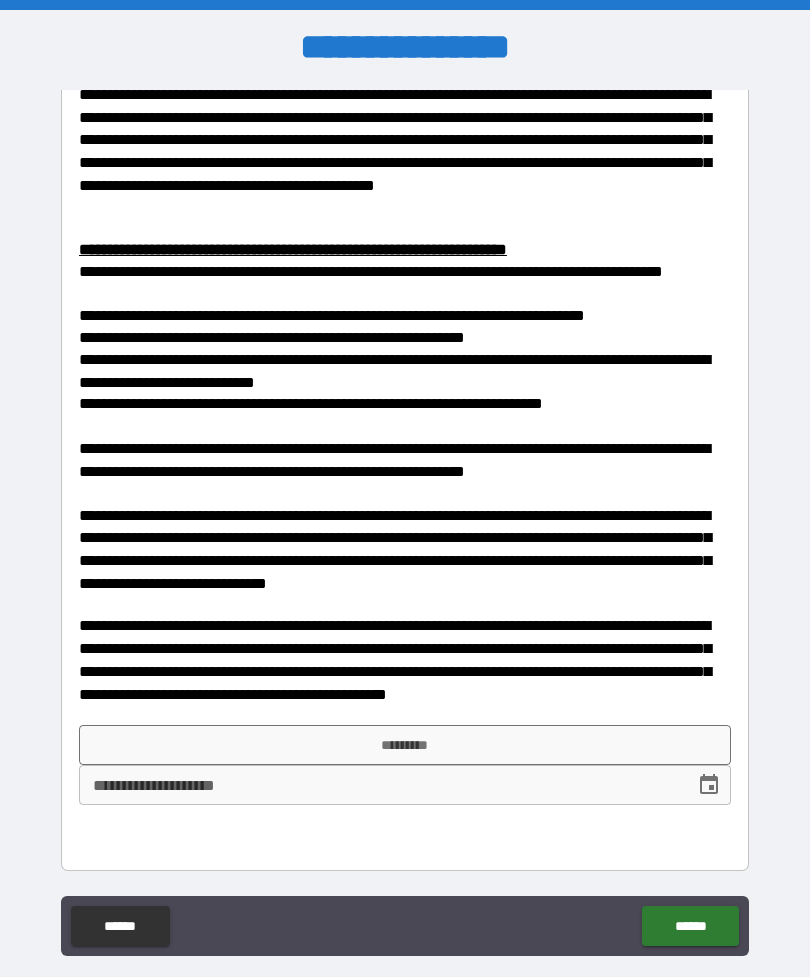 scroll, scrollTop: 736, scrollLeft: 0, axis: vertical 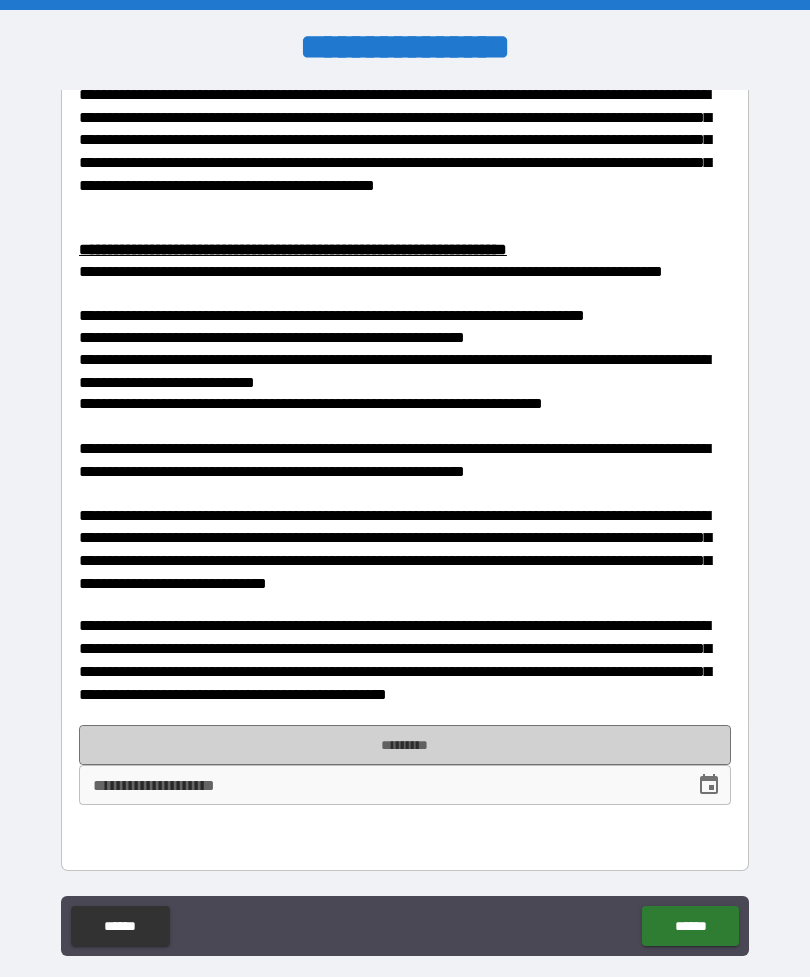 click on "*********" at bounding box center [405, 745] 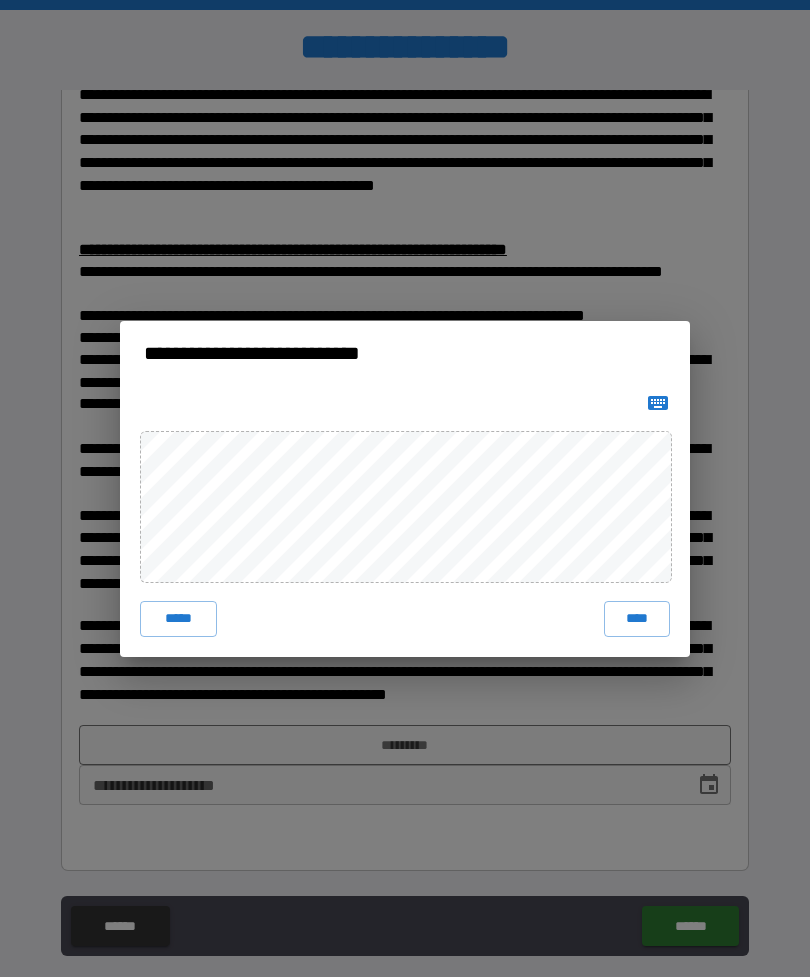 click on "****" at bounding box center [637, 619] 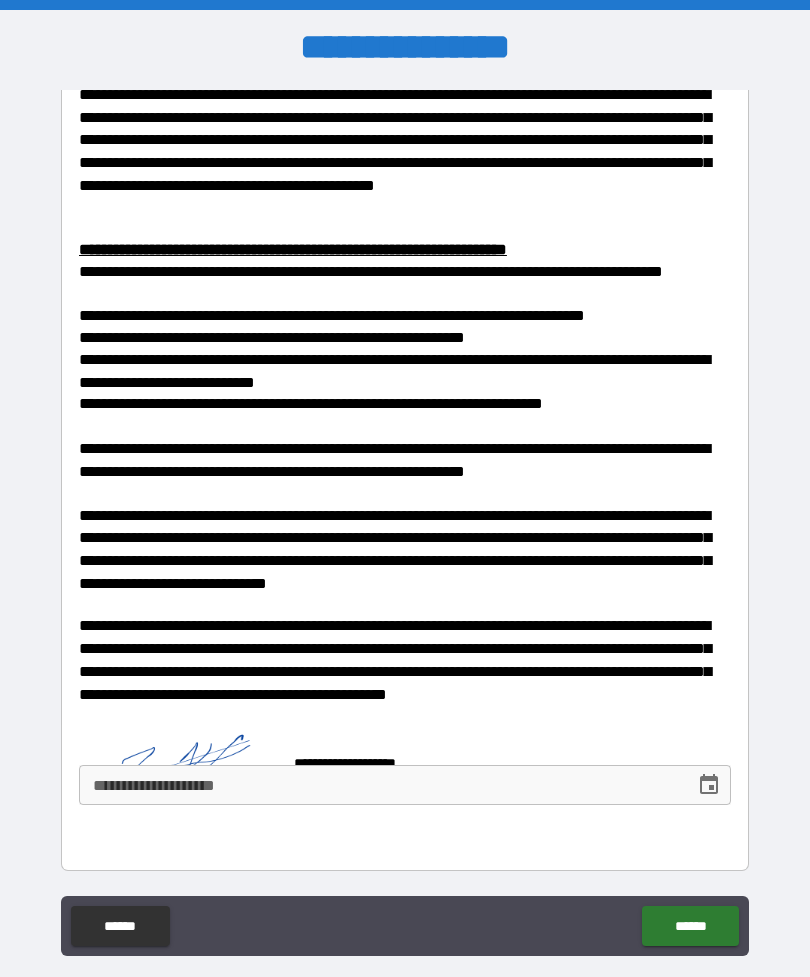 scroll, scrollTop: 726, scrollLeft: 0, axis: vertical 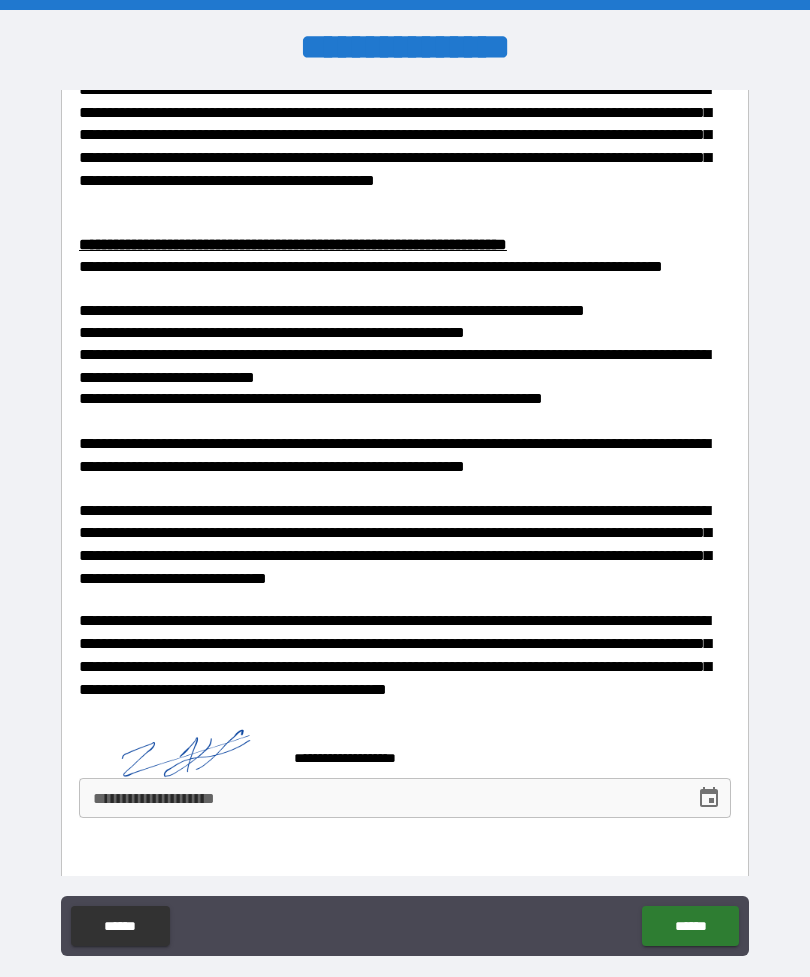click at bounding box center (709, 798) 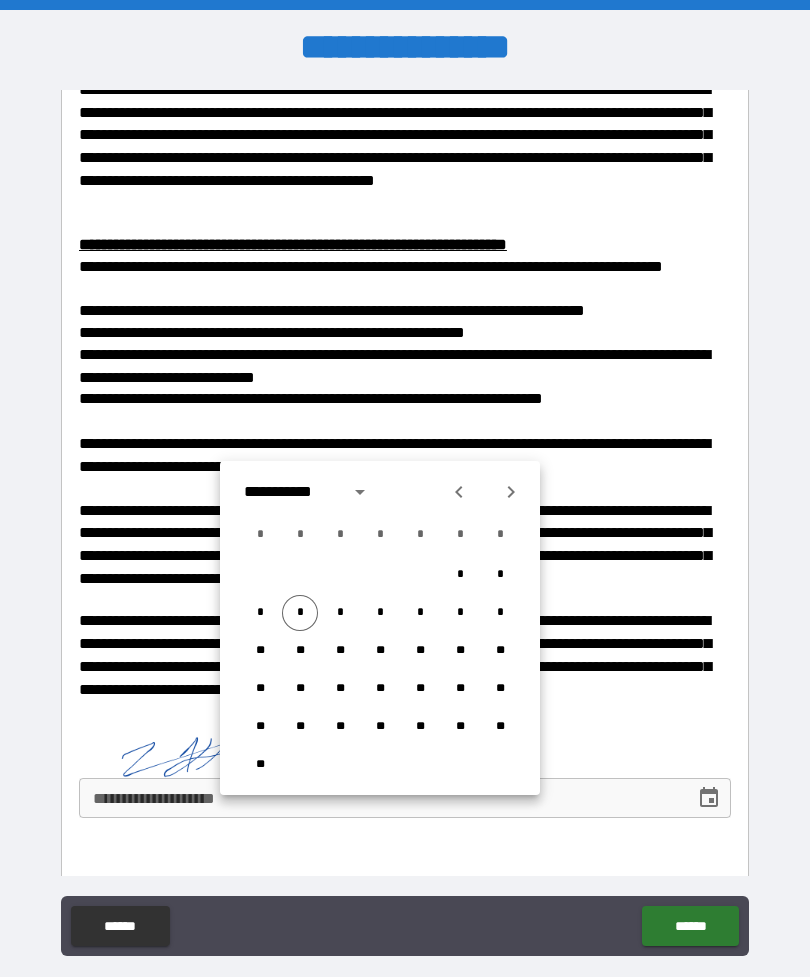 click on "*" at bounding box center (300, 613) 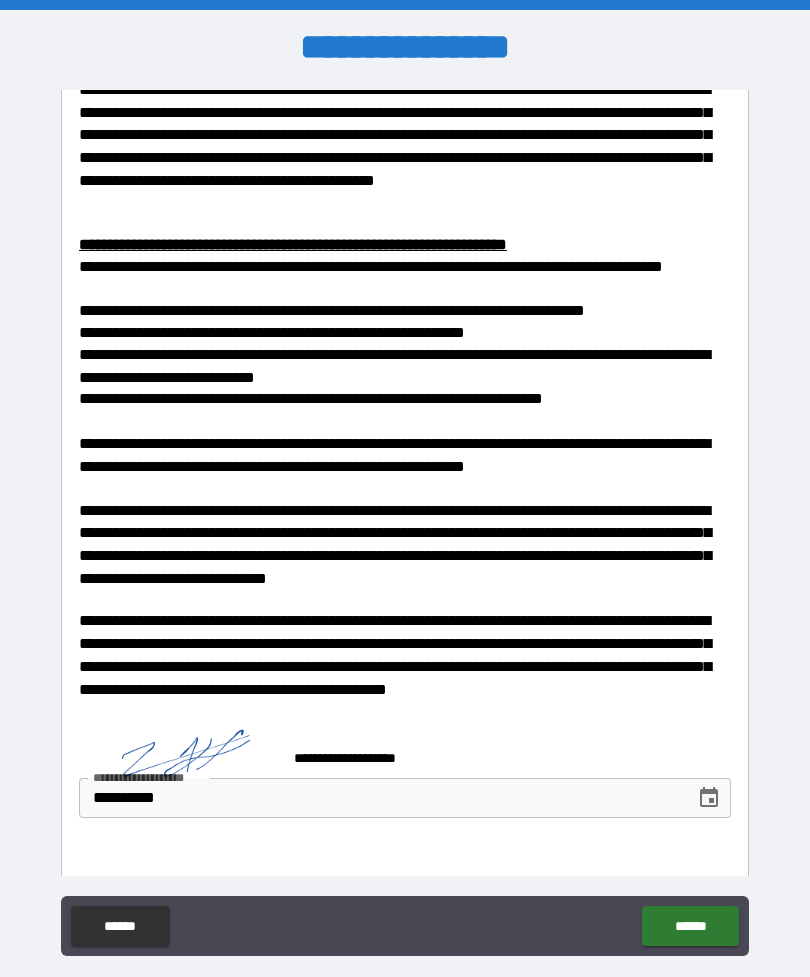 click on "******" at bounding box center (690, 926) 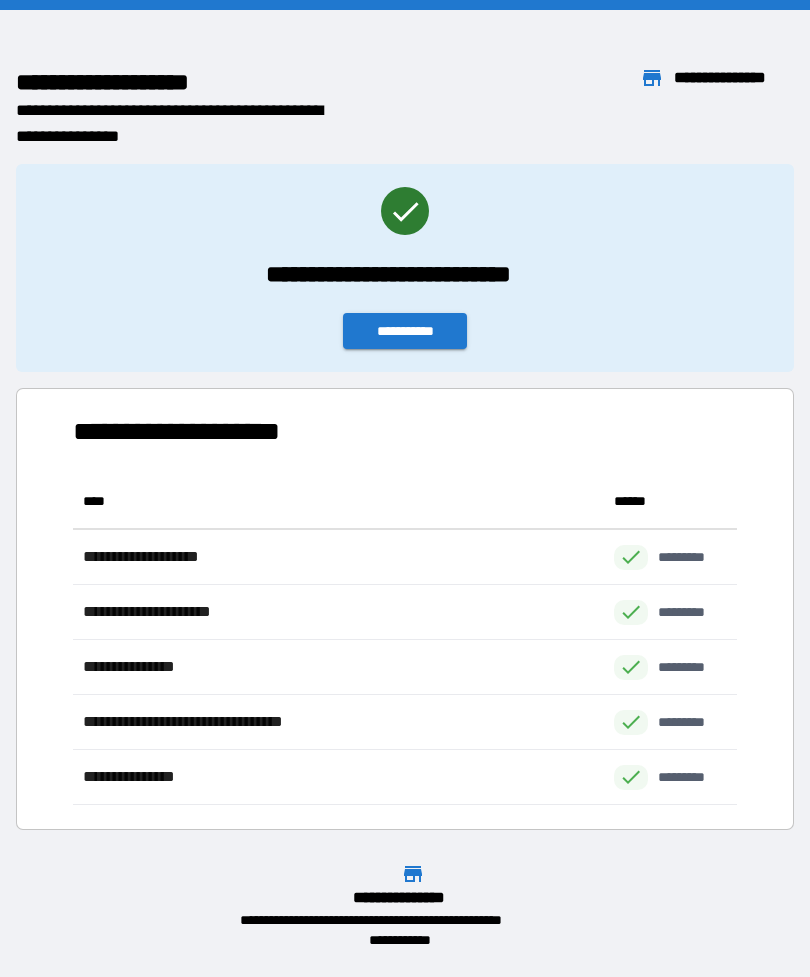 scroll, scrollTop: 1, scrollLeft: 1, axis: both 